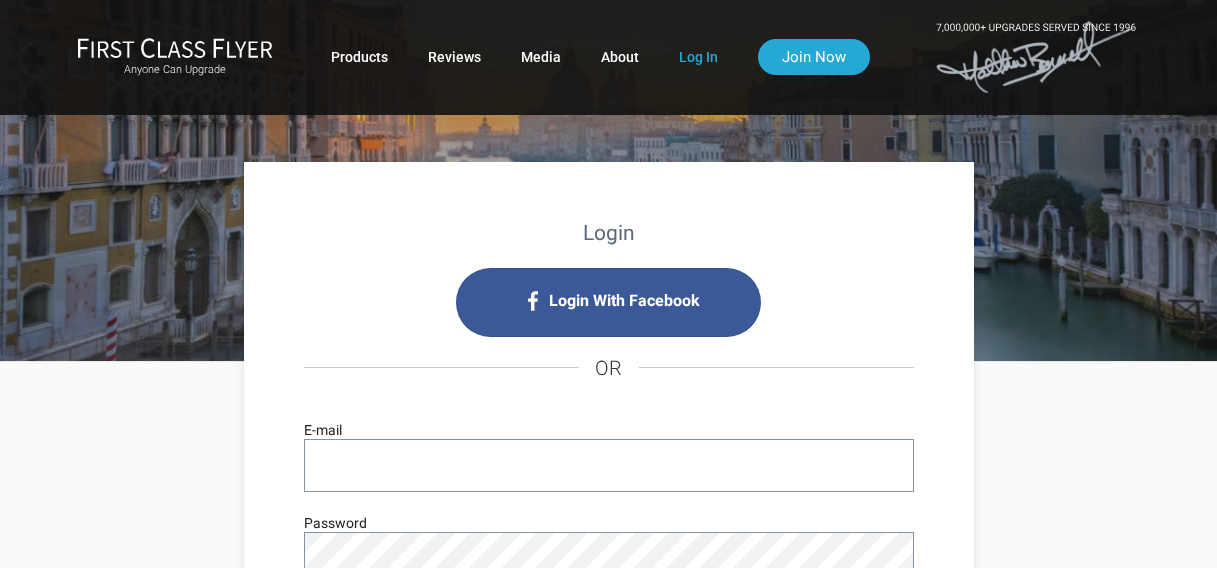 scroll, scrollTop: 0, scrollLeft: 0, axis: both 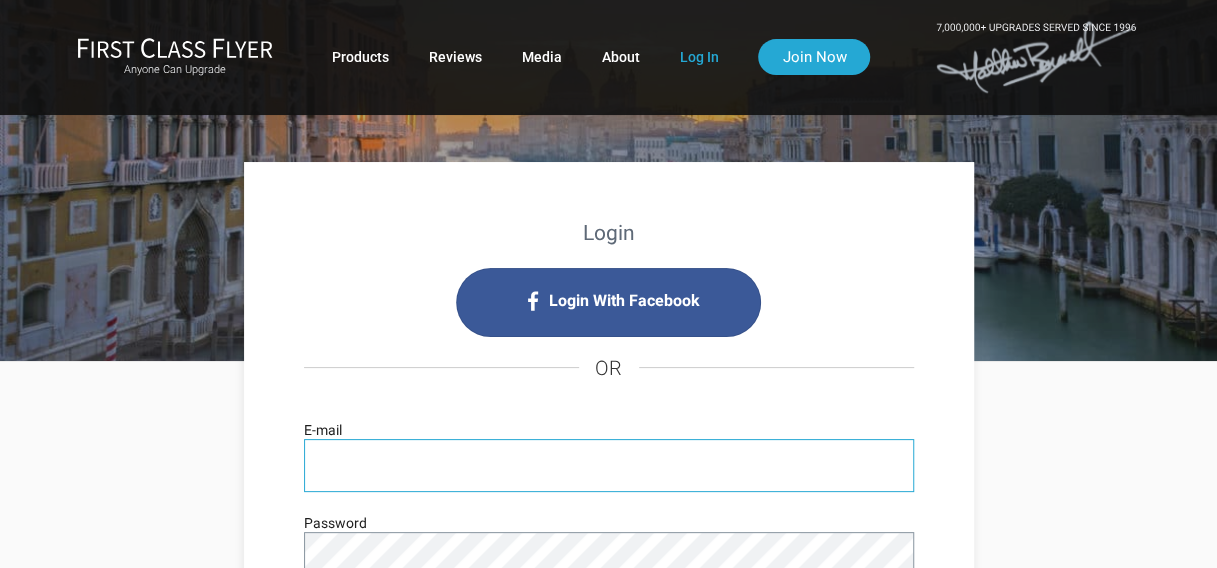 click on "E-mail" at bounding box center (609, 465) 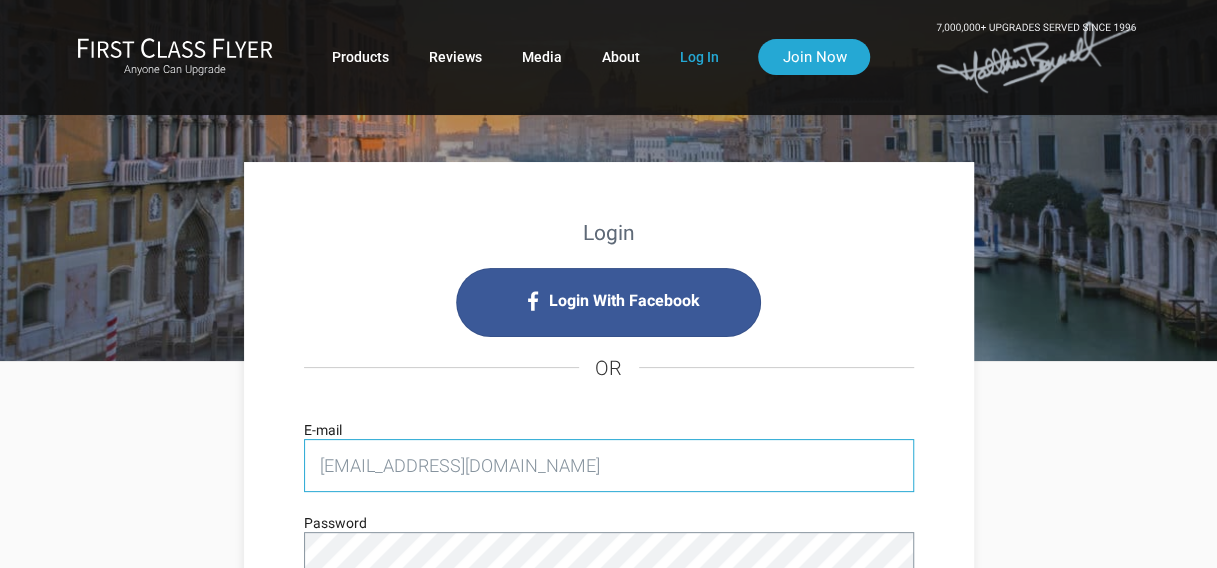 type on "[EMAIL_ADDRESS][DOMAIN_NAME]" 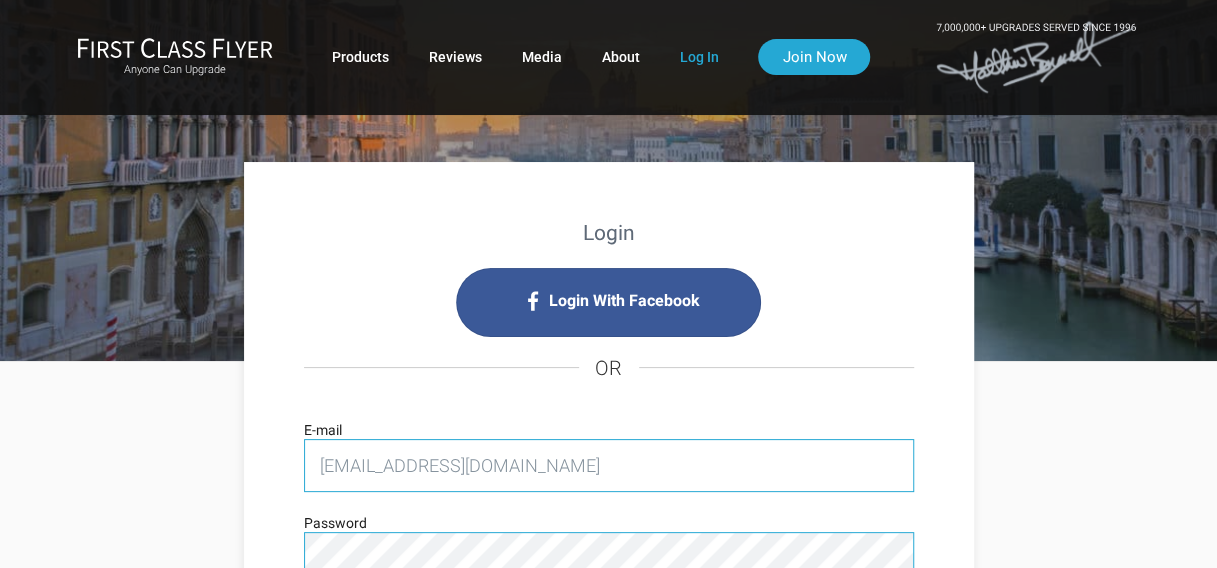 scroll, scrollTop: 16, scrollLeft: 0, axis: vertical 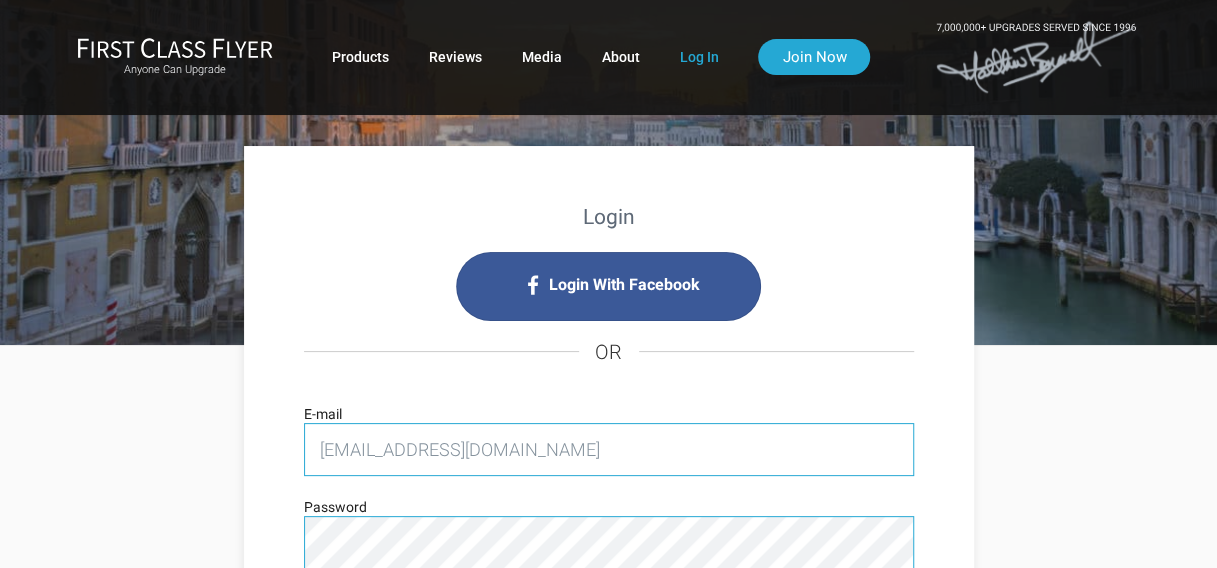 click on "Log In" at bounding box center (608, 630) 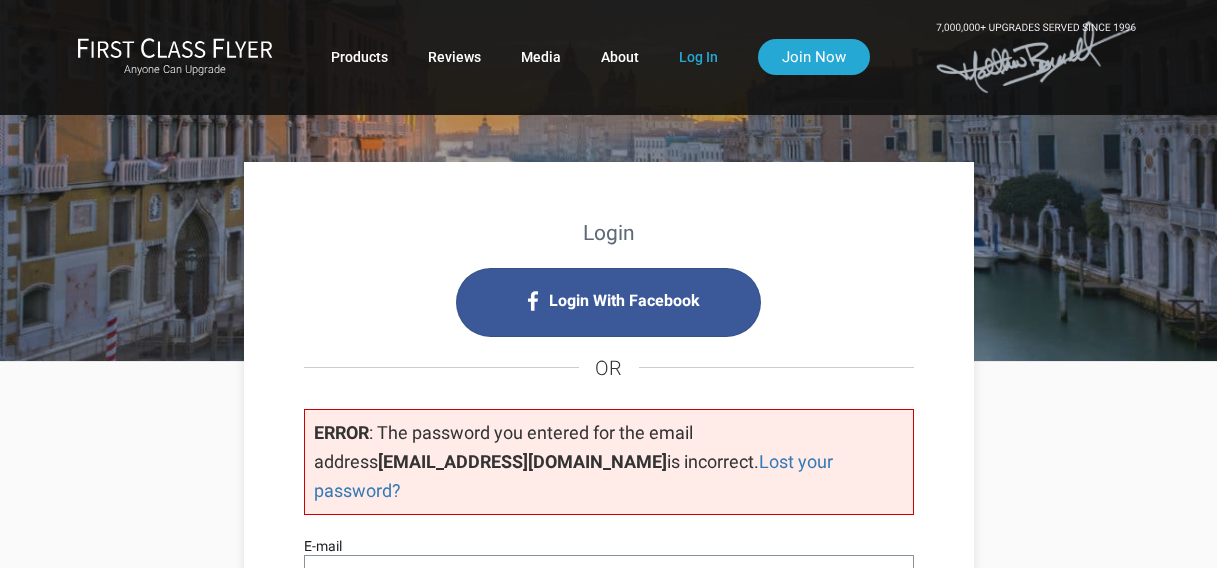 scroll, scrollTop: 360, scrollLeft: 0, axis: vertical 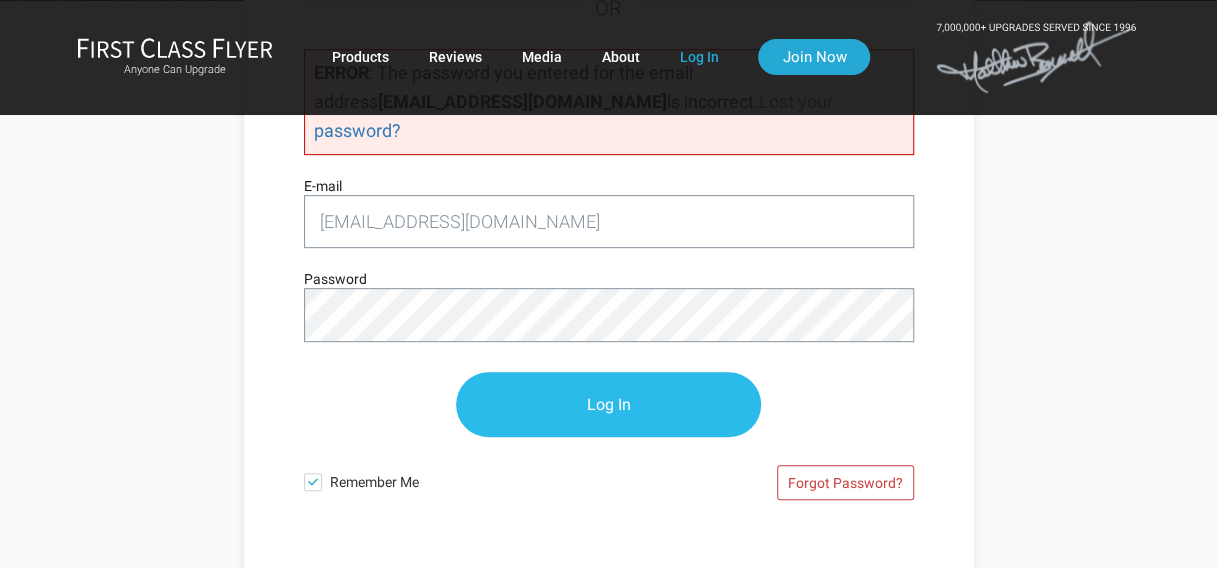 click on "Log In" at bounding box center (608, 404) 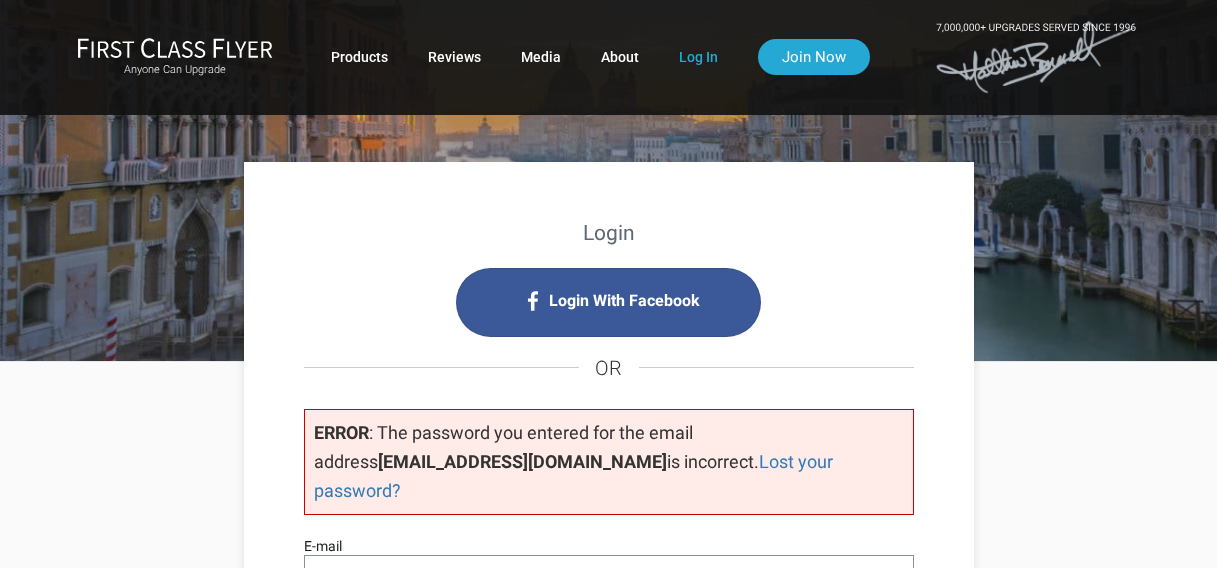 scroll, scrollTop: 360, scrollLeft: 0, axis: vertical 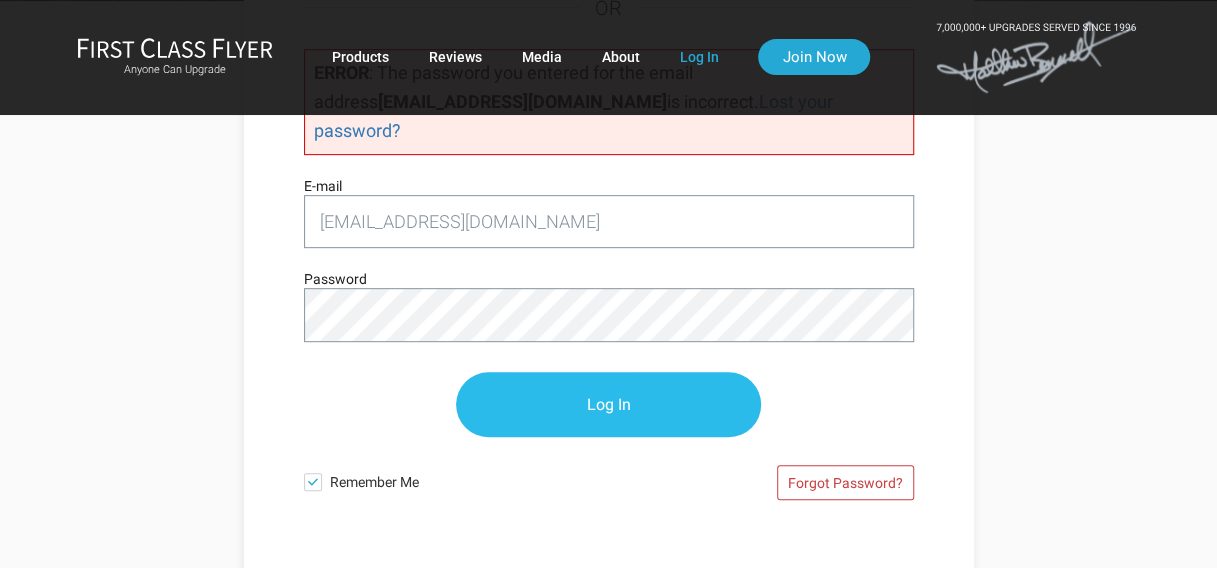click on "Log In" at bounding box center (608, 404) 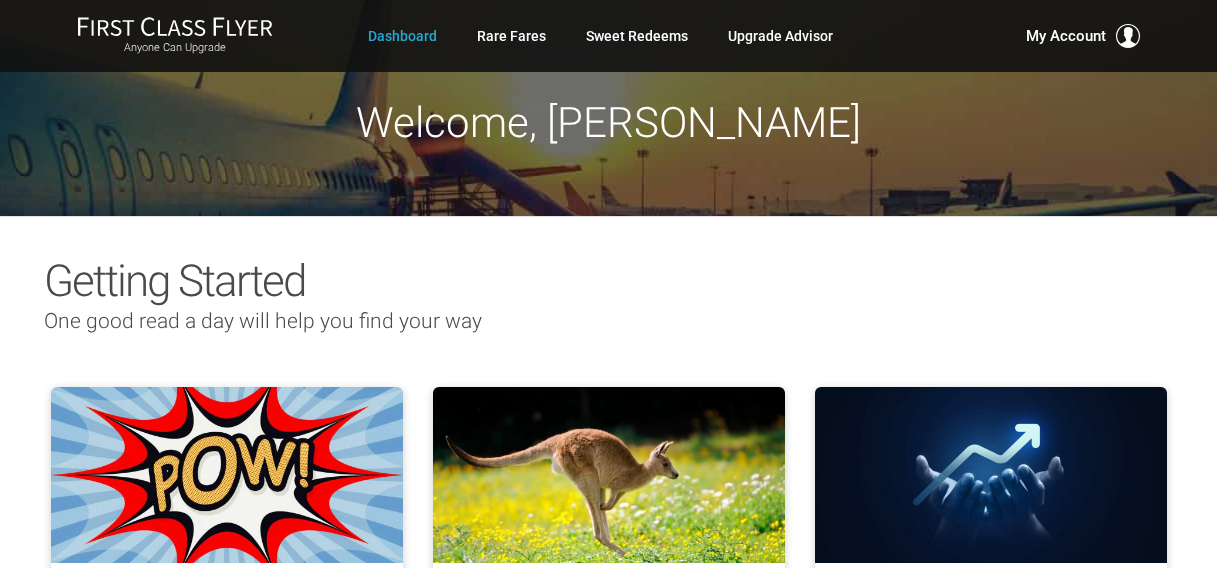 scroll, scrollTop: 0, scrollLeft: 0, axis: both 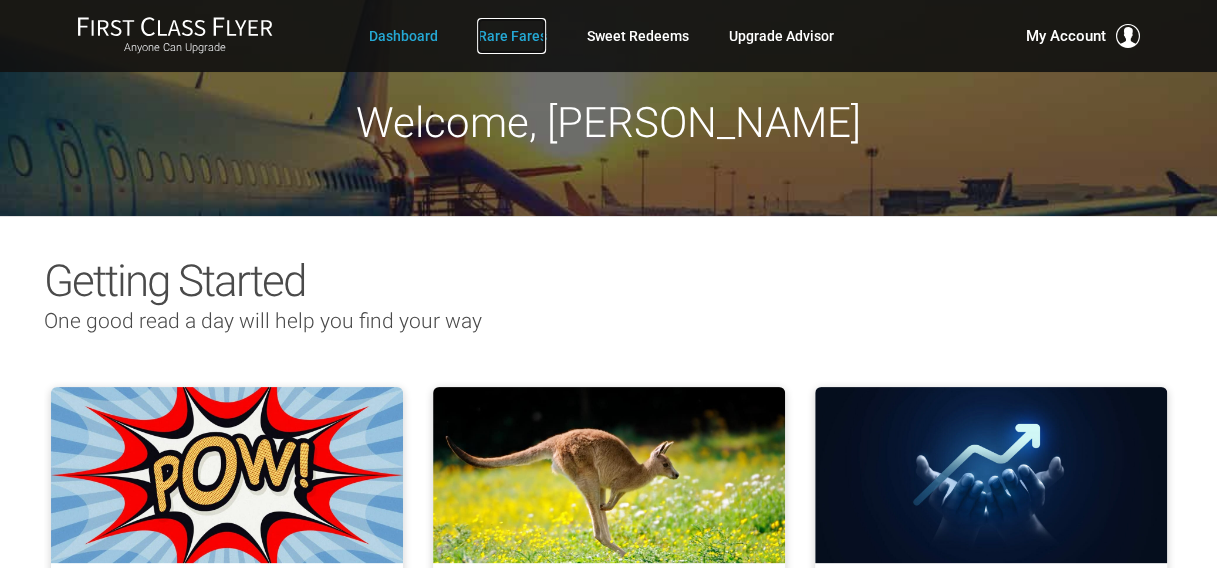 click on "Rare Fares" at bounding box center [511, 36] 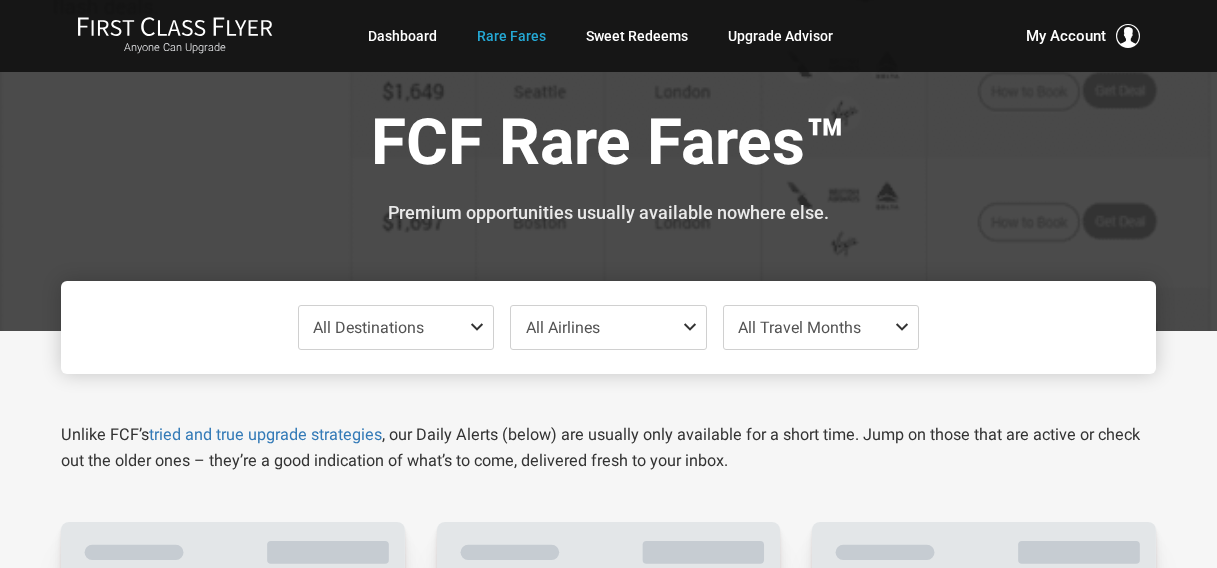 scroll, scrollTop: 0, scrollLeft: 0, axis: both 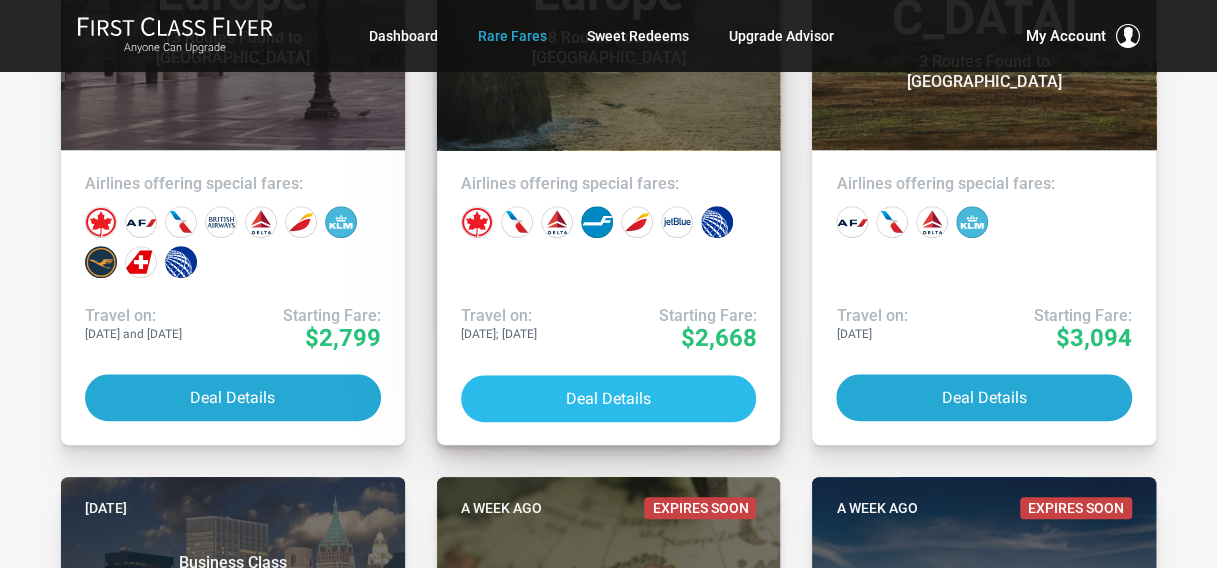 click on "Deal Details" at bounding box center (609, 398) 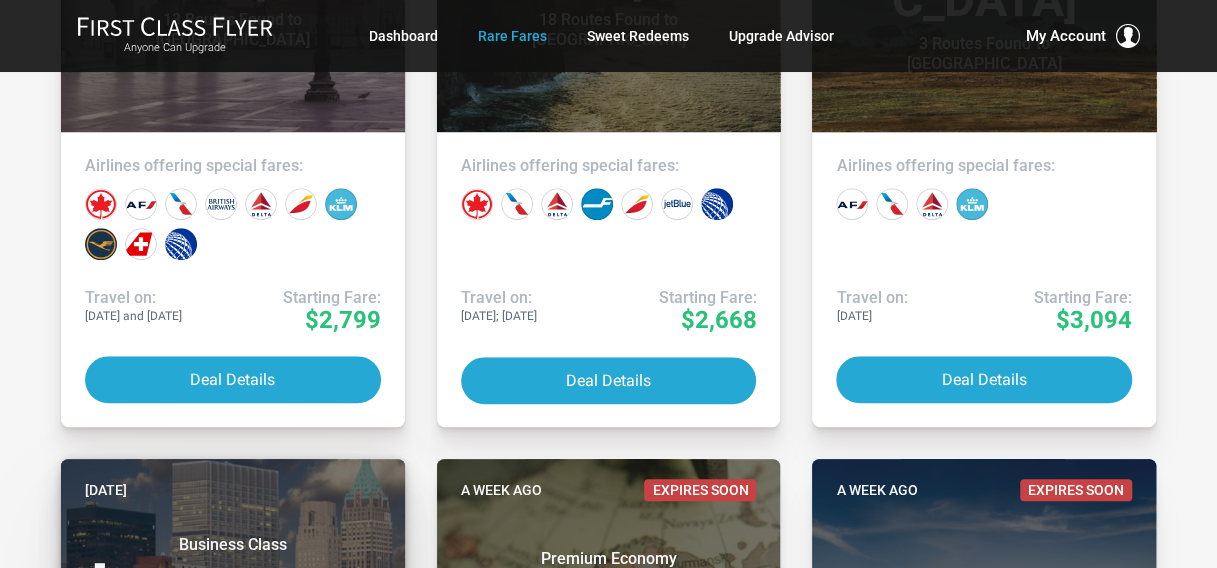 scroll, scrollTop: 700, scrollLeft: 0, axis: vertical 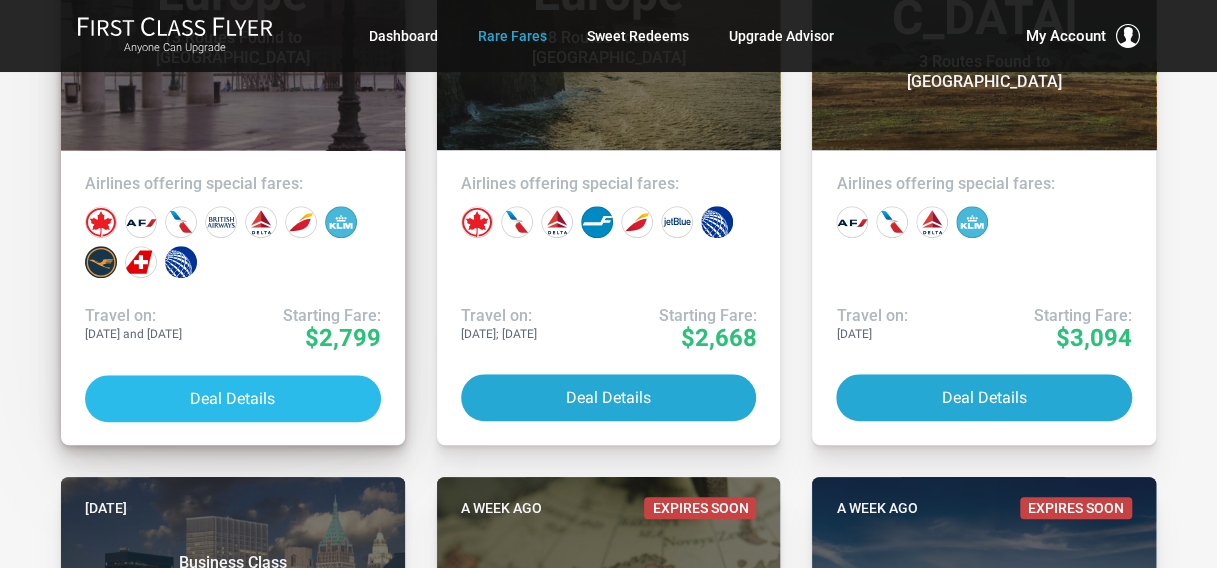 click on "Deal Details" at bounding box center (233, 398) 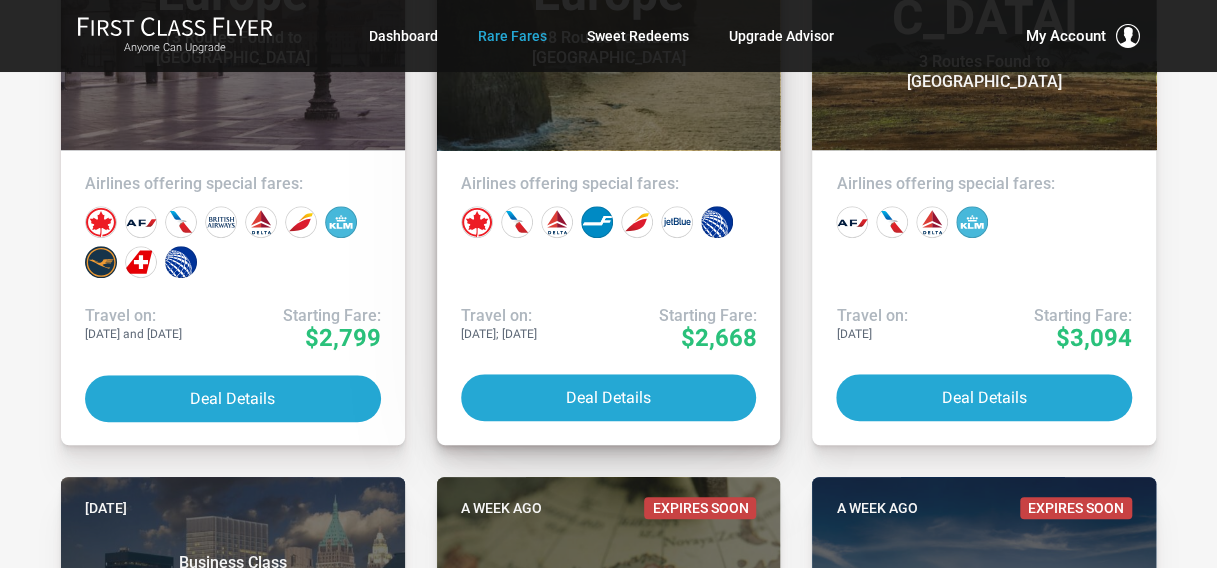 scroll, scrollTop: 300, scrollLeft: 0, axis: vertical 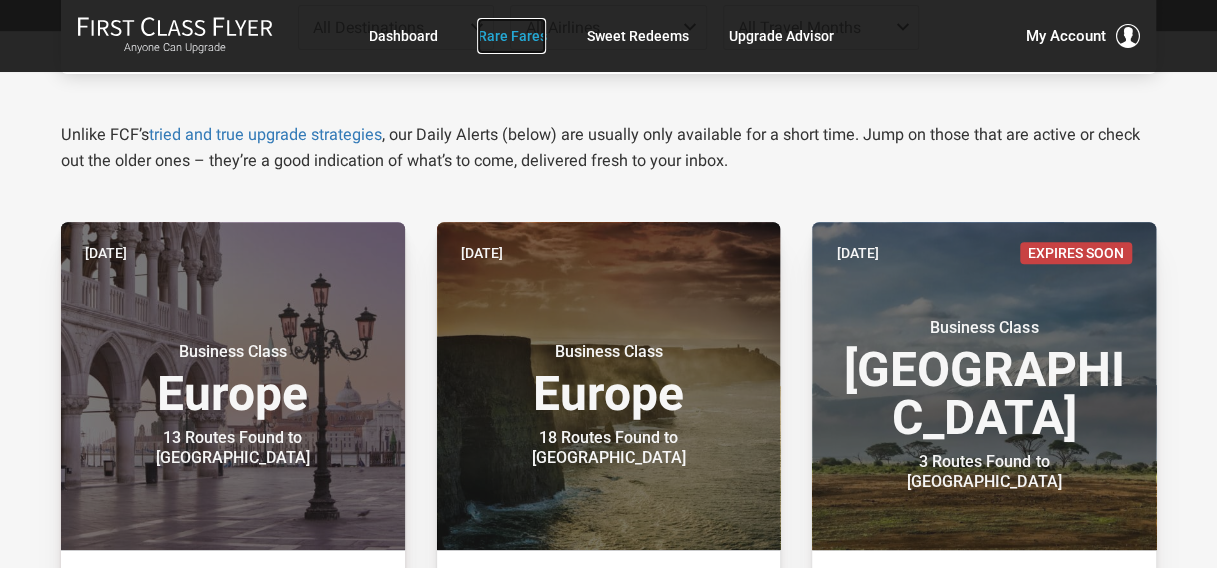 click on "Rare Fares" at bounding box center (511, 36) 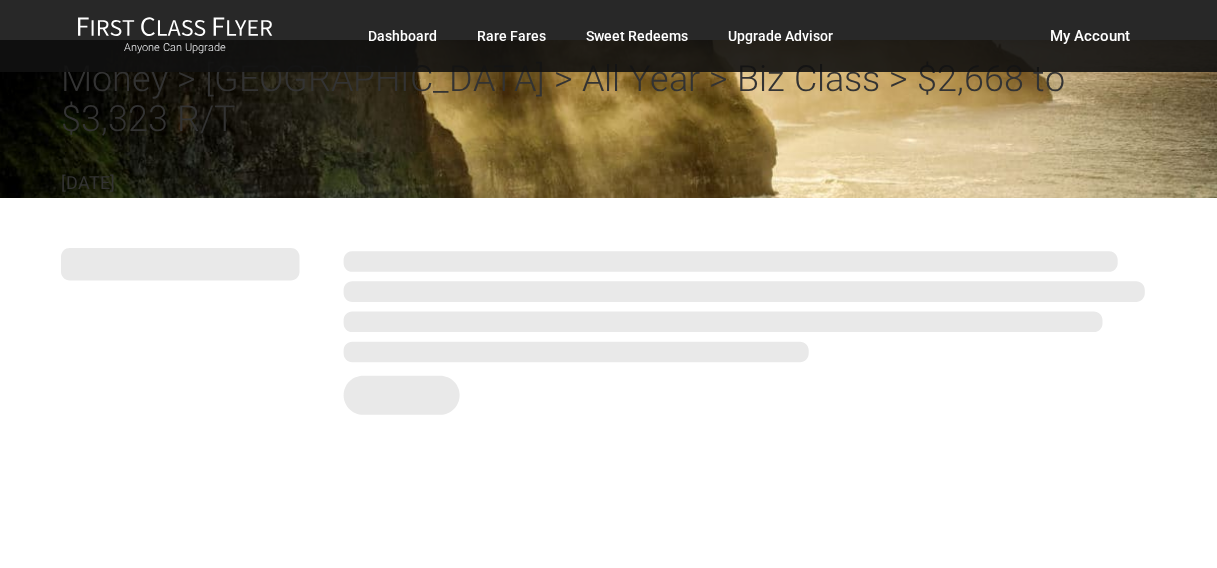 scroll, scrollTop: 0, scrollLeft: 0, axis: both 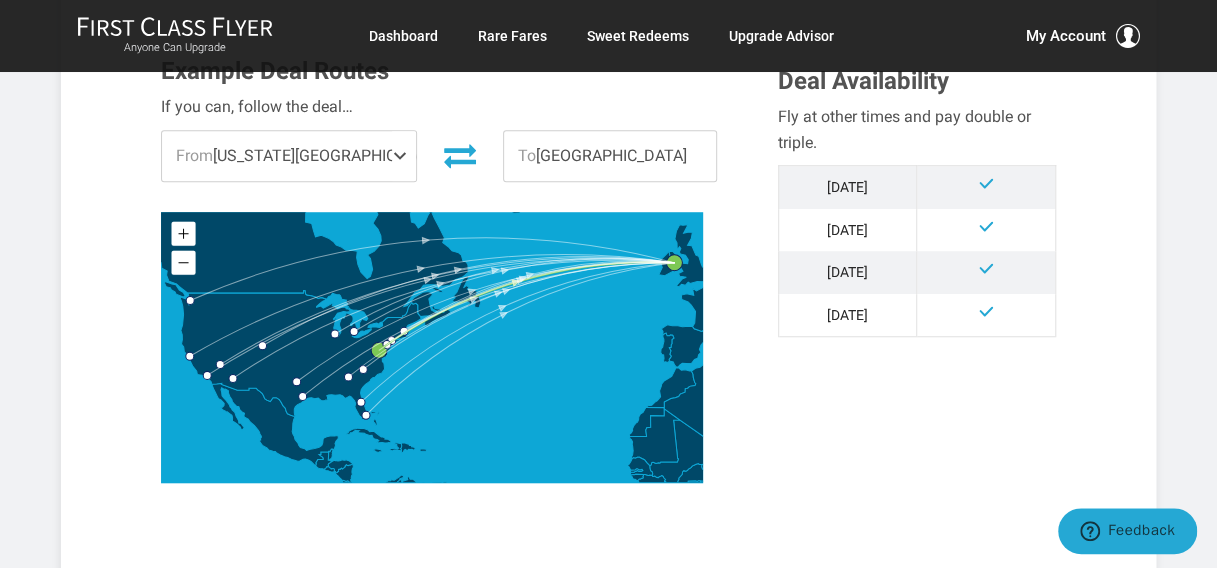 click at bounding box center (404, 156) 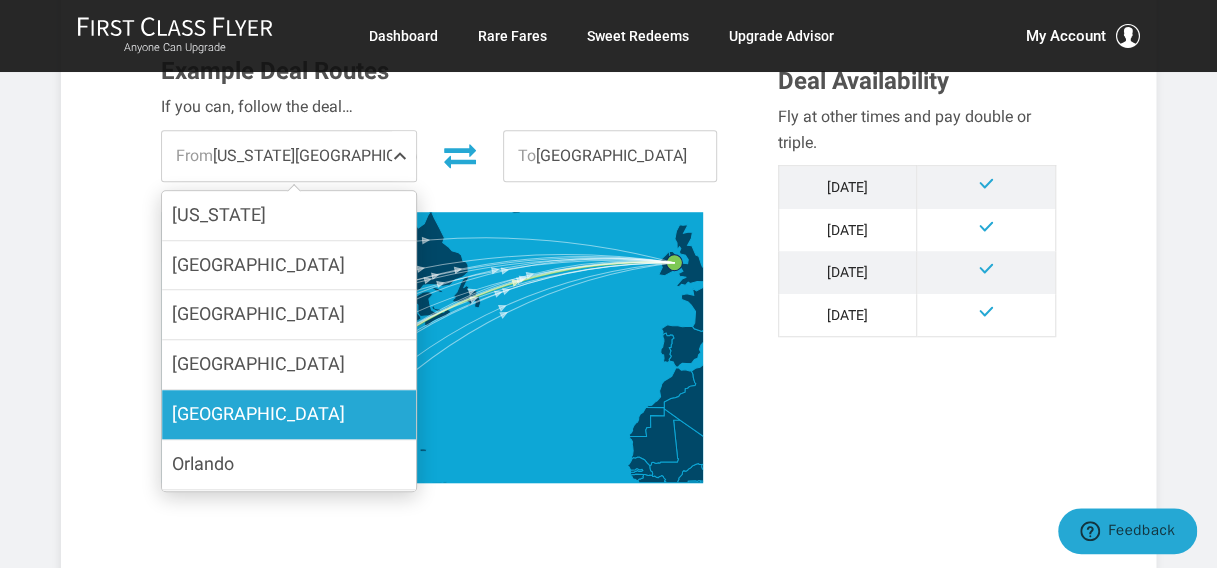 click on "[GEOGRAPHIC_DATA]" at bounding box center (289, 414) 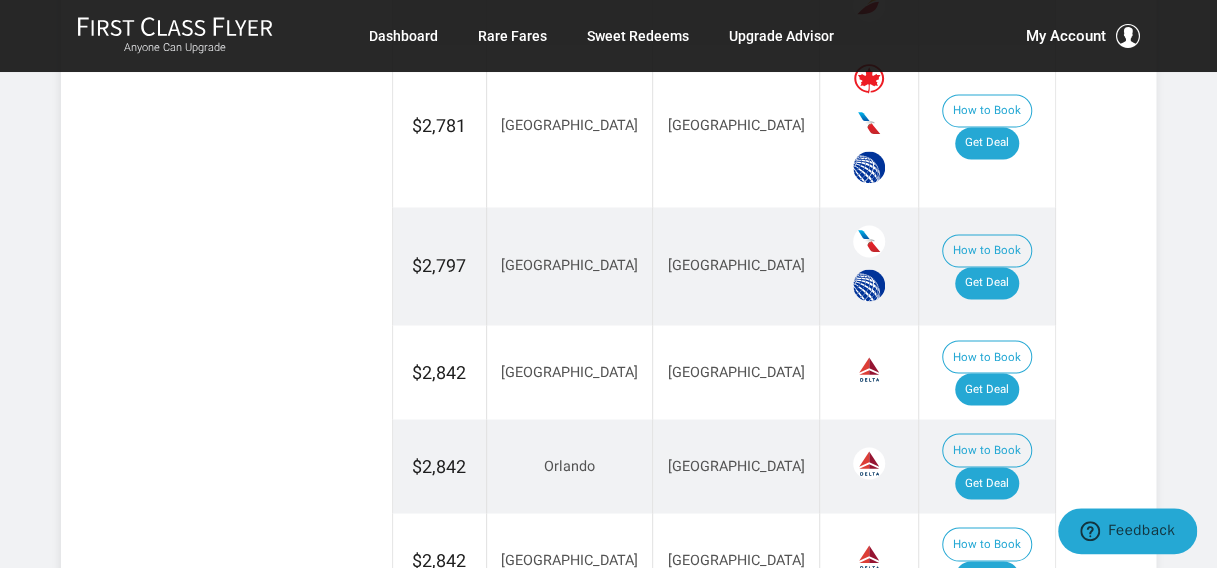 scroll, scrollTop: 1500, scrollLeft: 0, axis: vertical 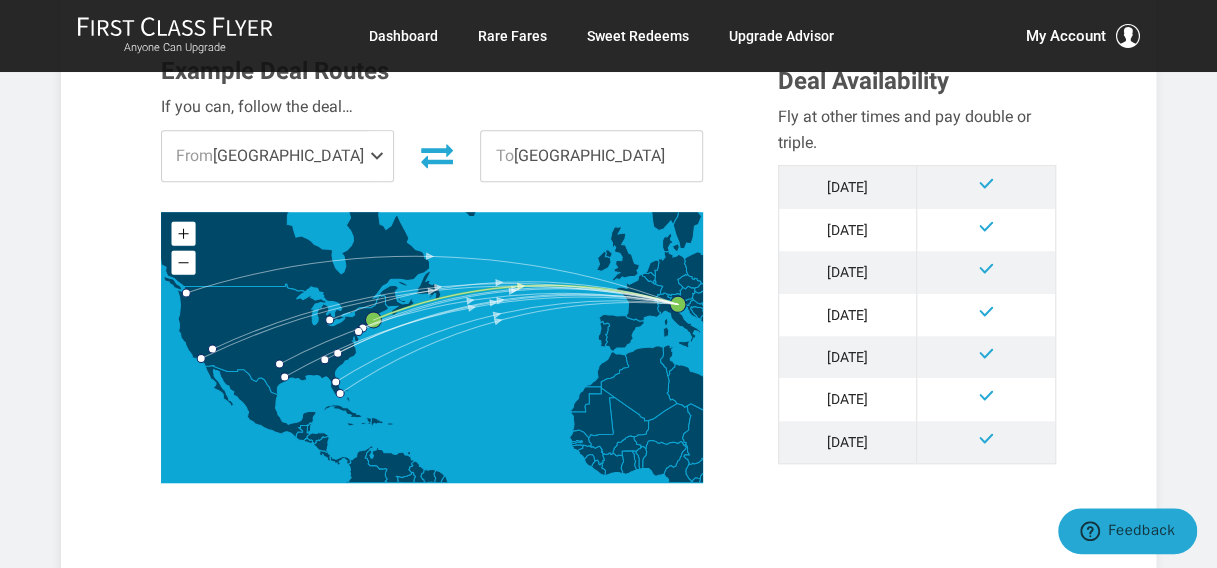 click on "From  Boston" at bounding box center [277, 156] 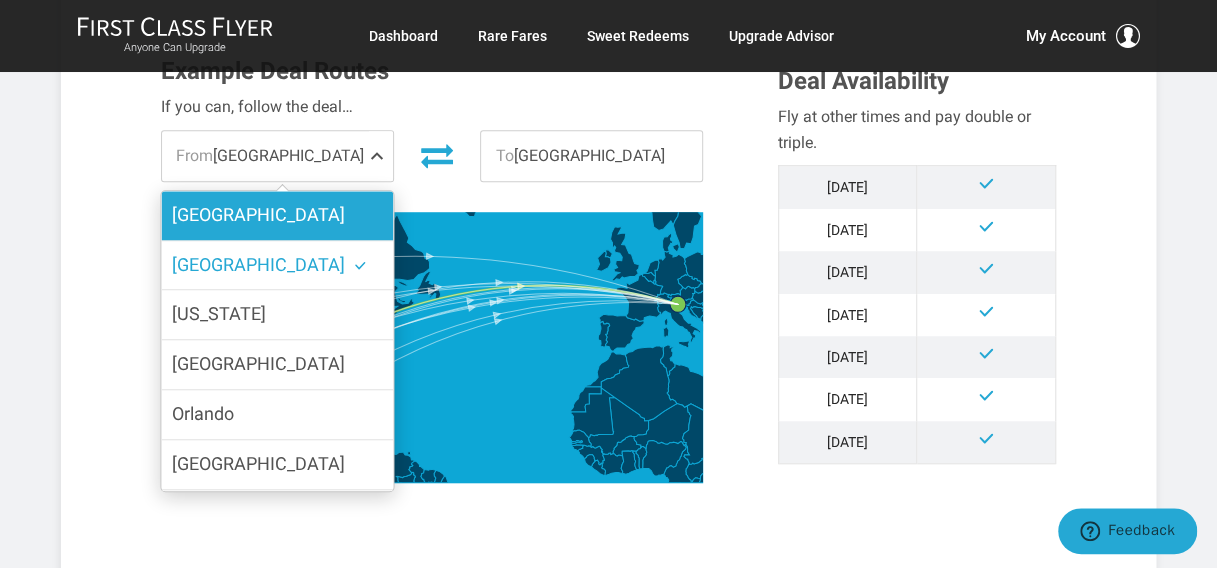 click on "Los Angeles" at bounding box center [277, 215] 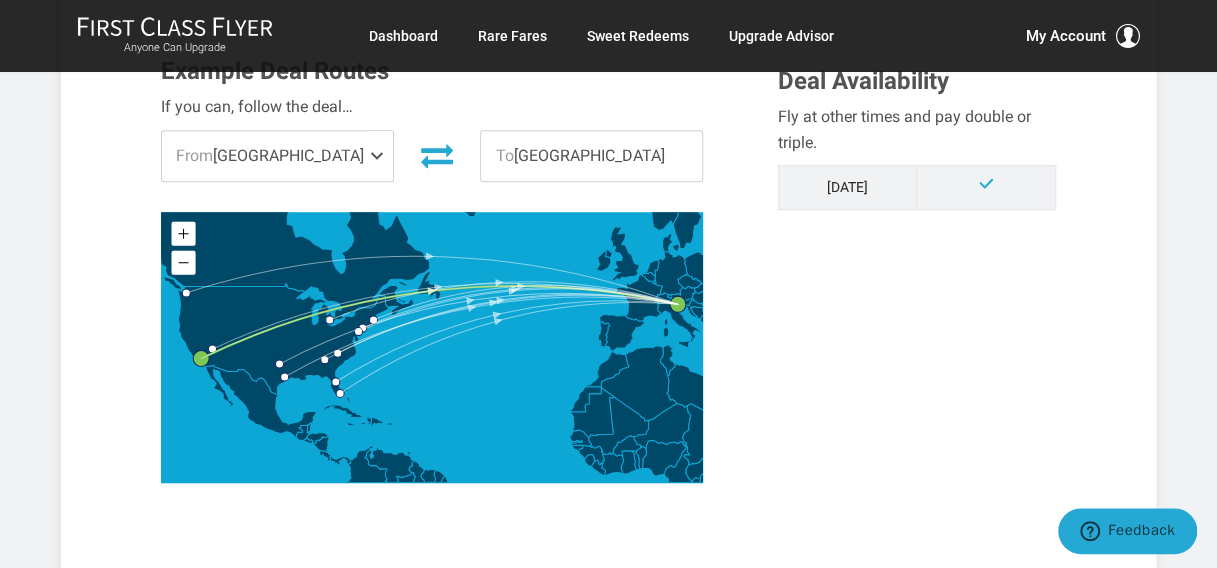 click on "From  Los Angeles" at bounding box center [277, 156] 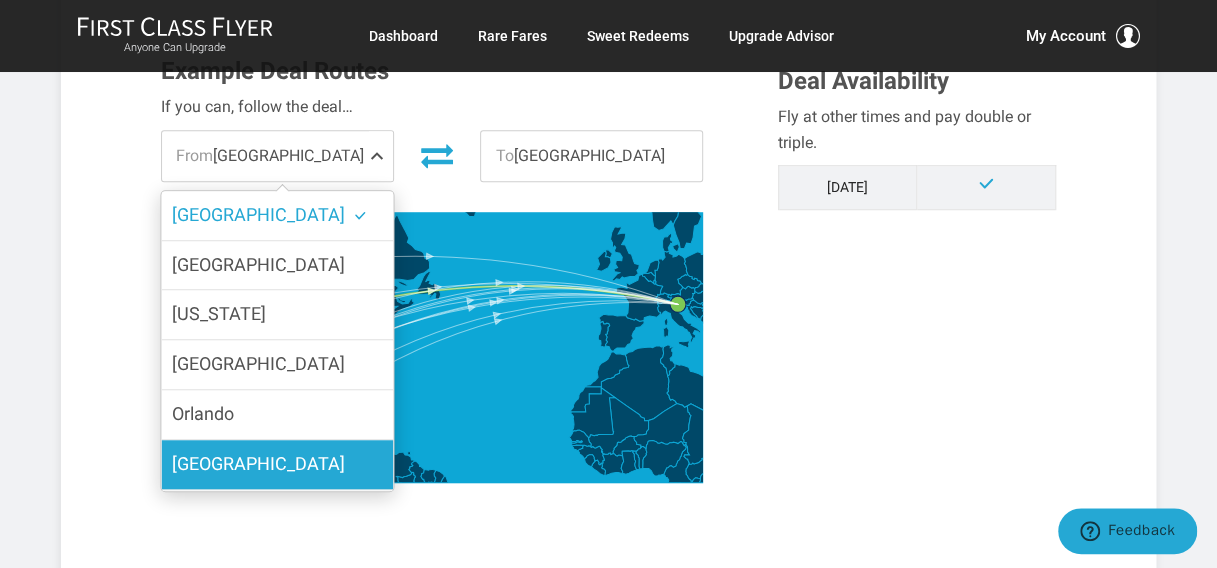 click on "Las Vegas" at bounding box center [277, 464] 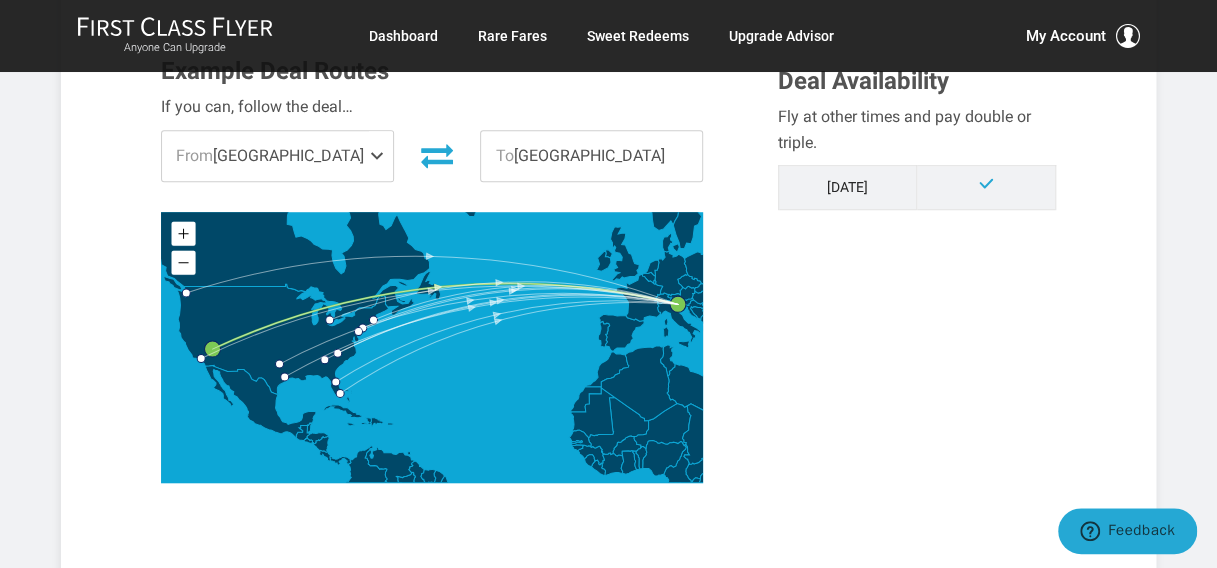 click on "From  Las Vegas" at bounding box center [277, 156] 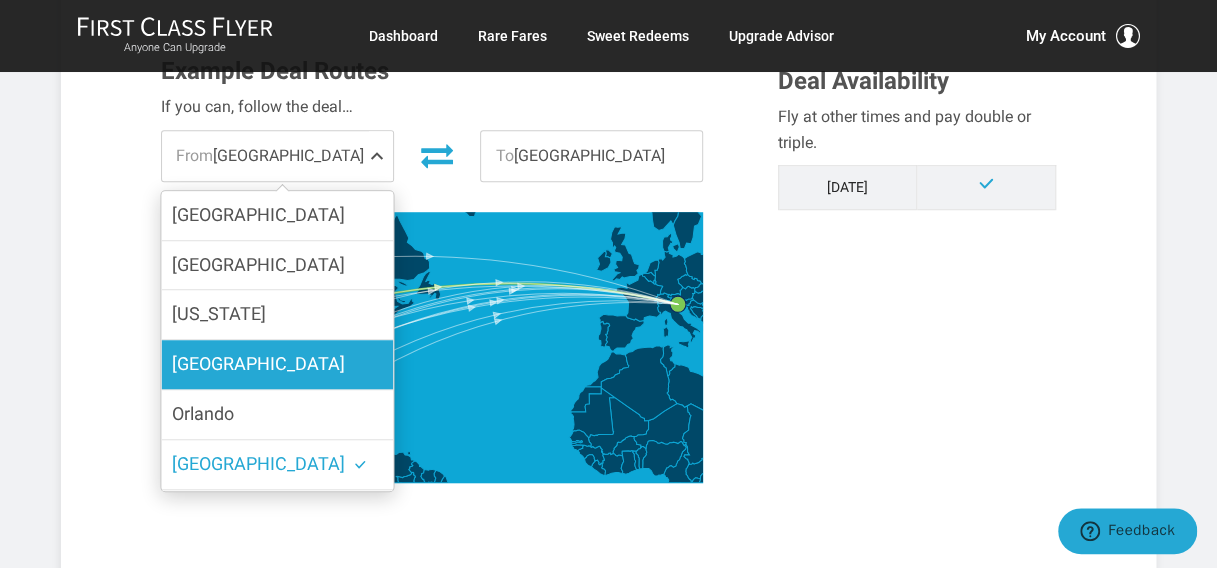 scroll, scrollTop: 200, scrollLeft: 0, axis: vertical 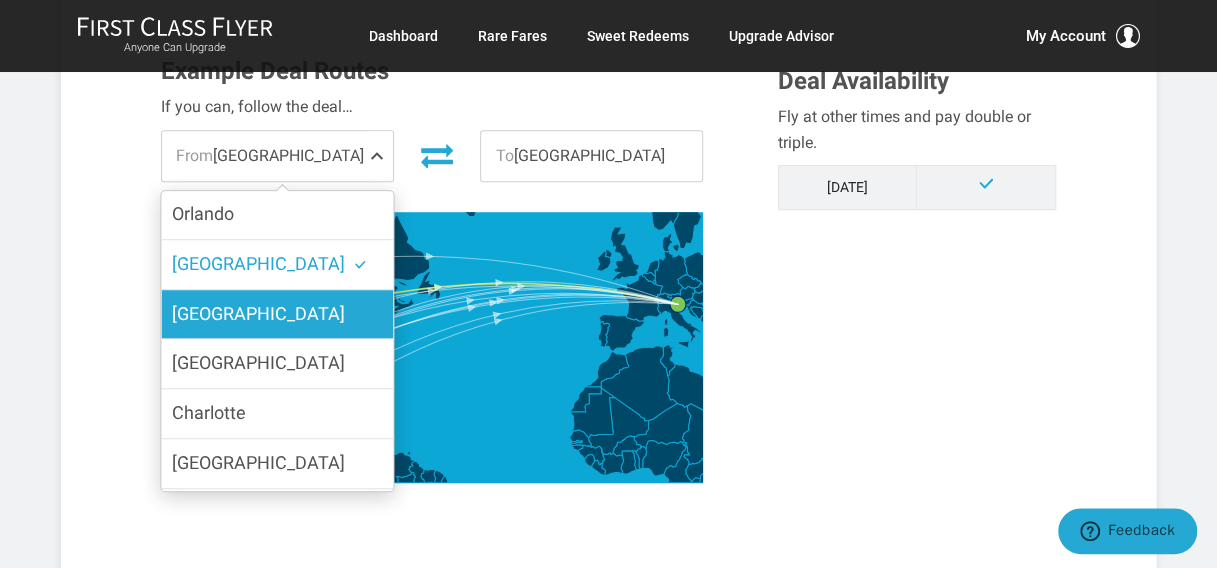 click on "Seattle" at bounding box center [277, 314] 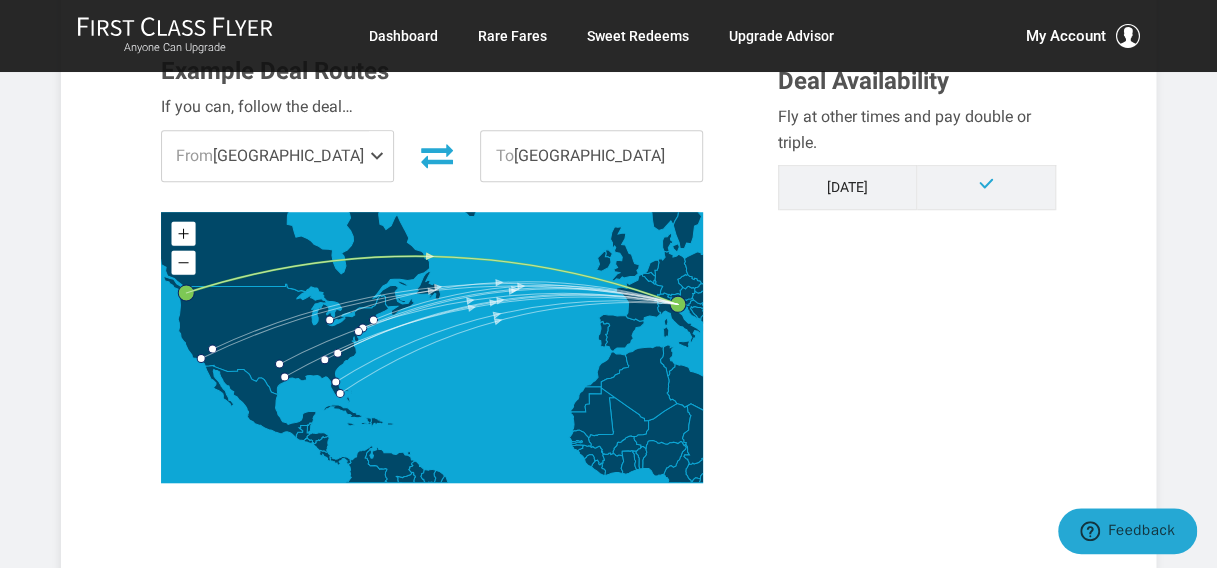 click on "From  Seattle" at bounding box center (277, 156) 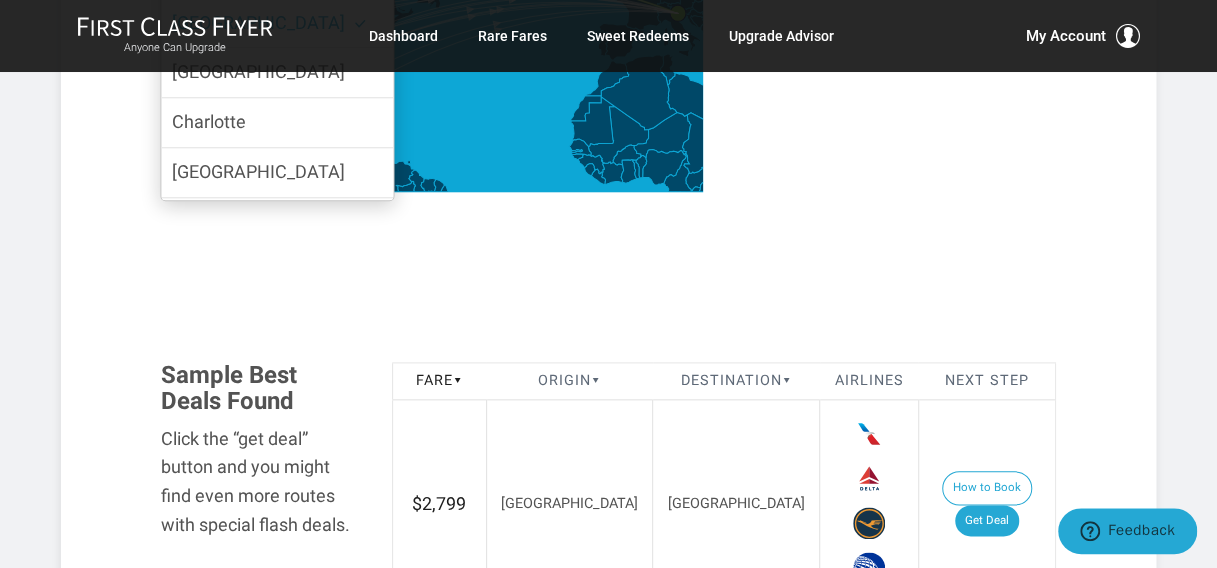 scroll, scrollTop: 700, scrollLeft: 0, axis: vertical 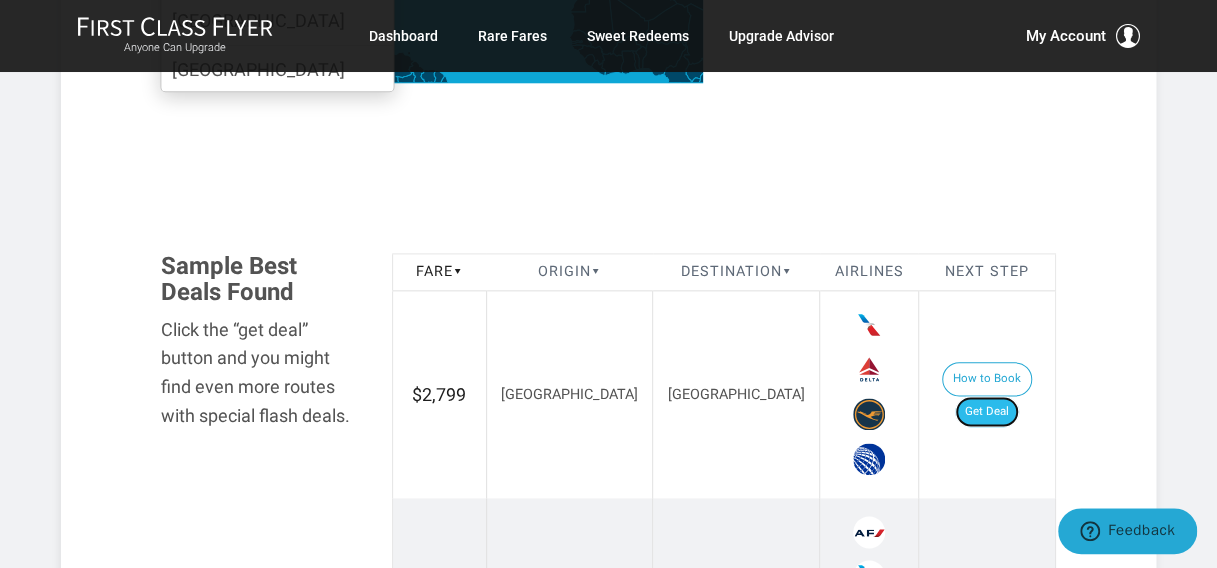 click on "Get Deal" at bounding box center (987, 412) 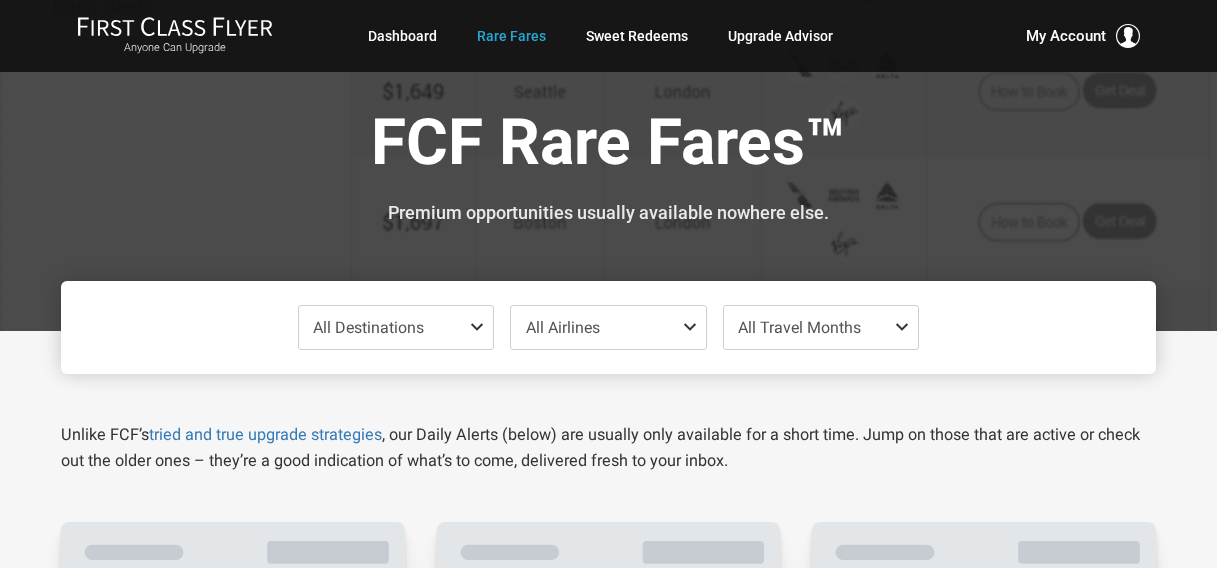 scroll, scrollTop: 0, scrollLeft: 0, axis: both 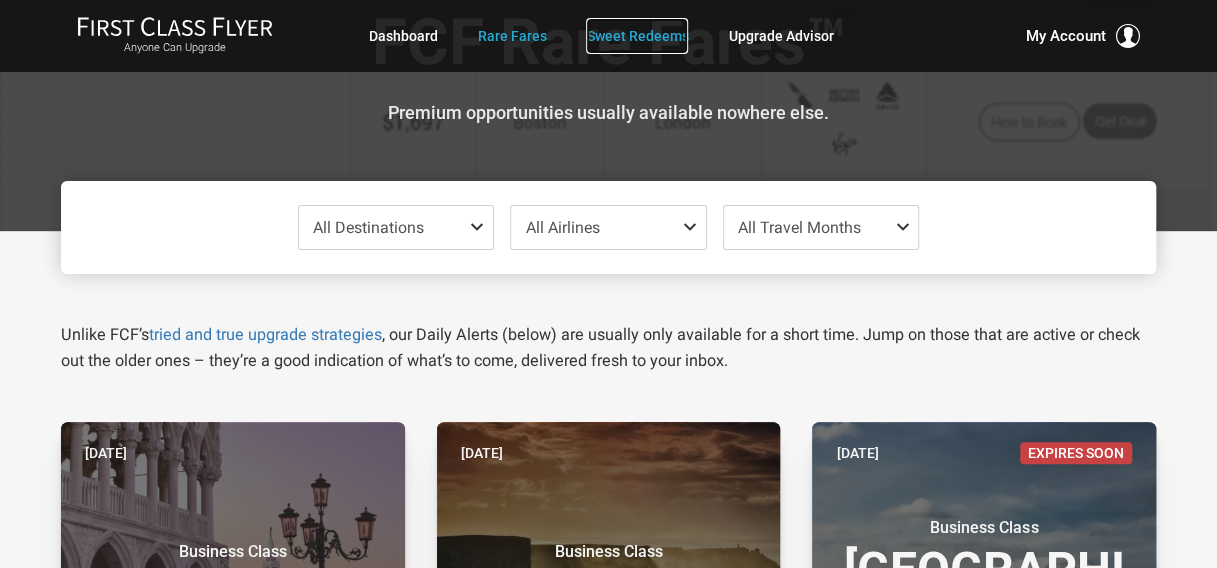 click on "Sweet Redeems" at bounding box center [637, 36] 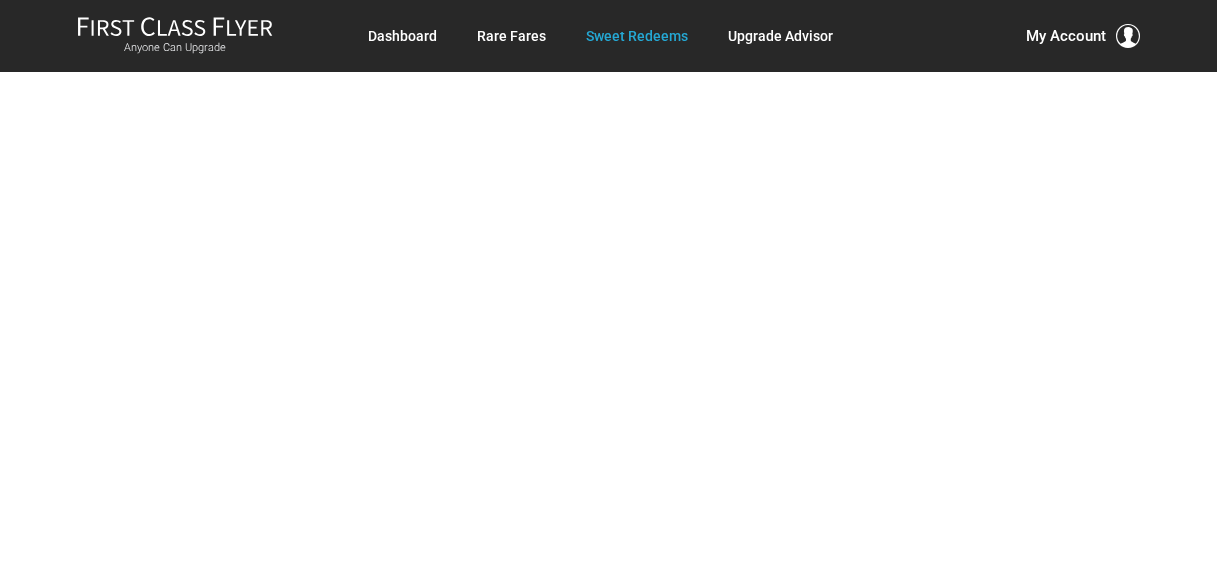 scroll, scrollTop: 0, scrollLeft: 0, axis: both 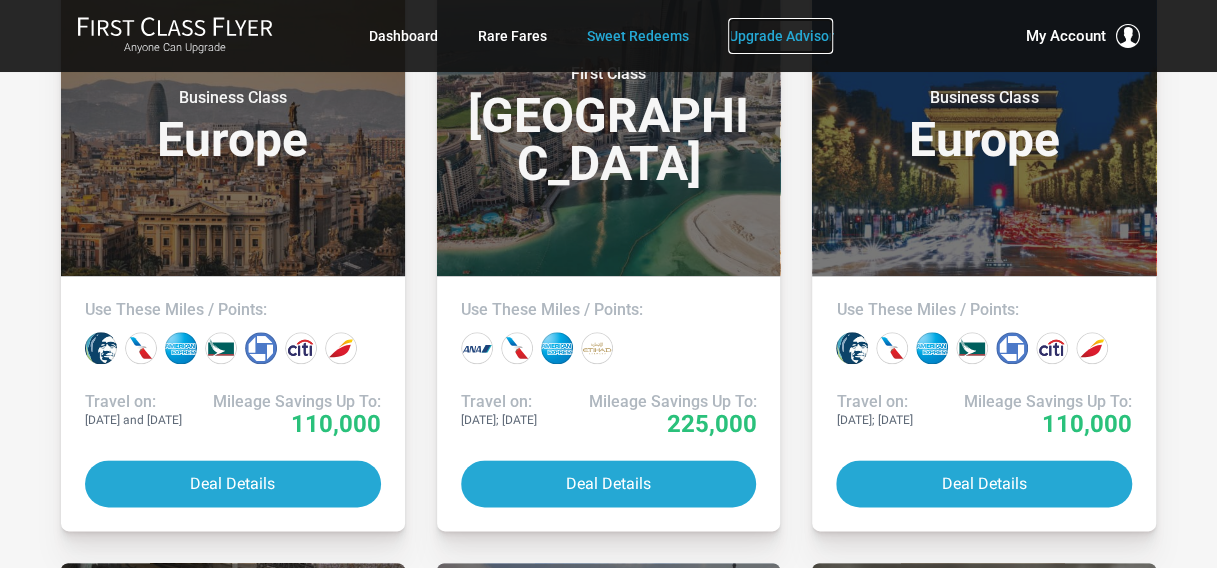 click on "Upgrade Advisor" at bounding box center [780, 36] 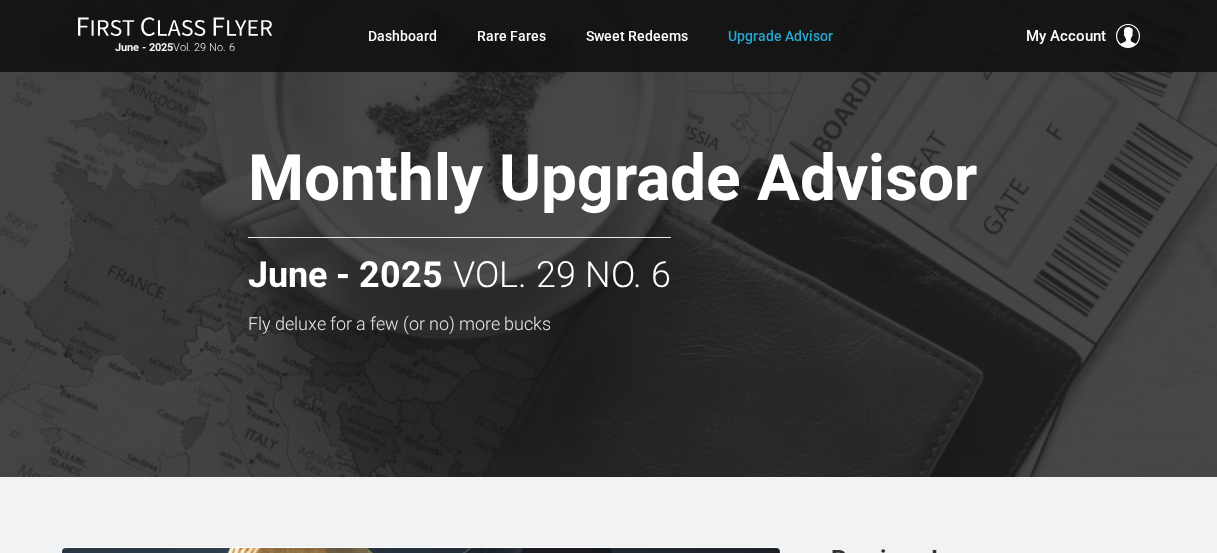 scroll, scrollTop: 0, scrollLeft: 0, axis: both 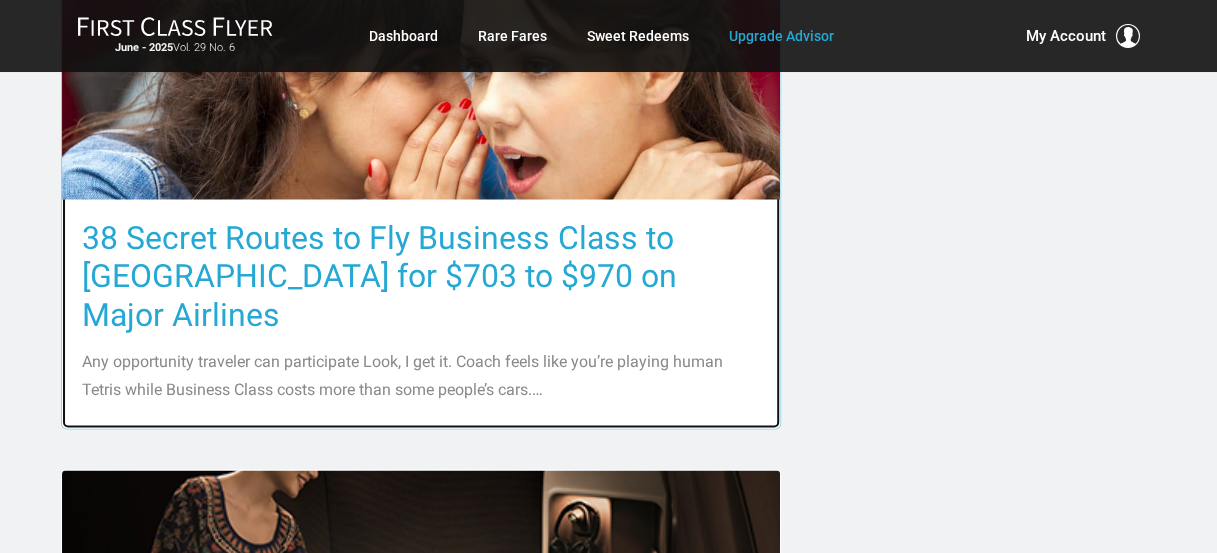 click on "38 Secret Routes to Fly Business Class to [GEOGRAPHIC_DATA] for $703 to $970 on Major Airlines" at bounding box center (421, 276) 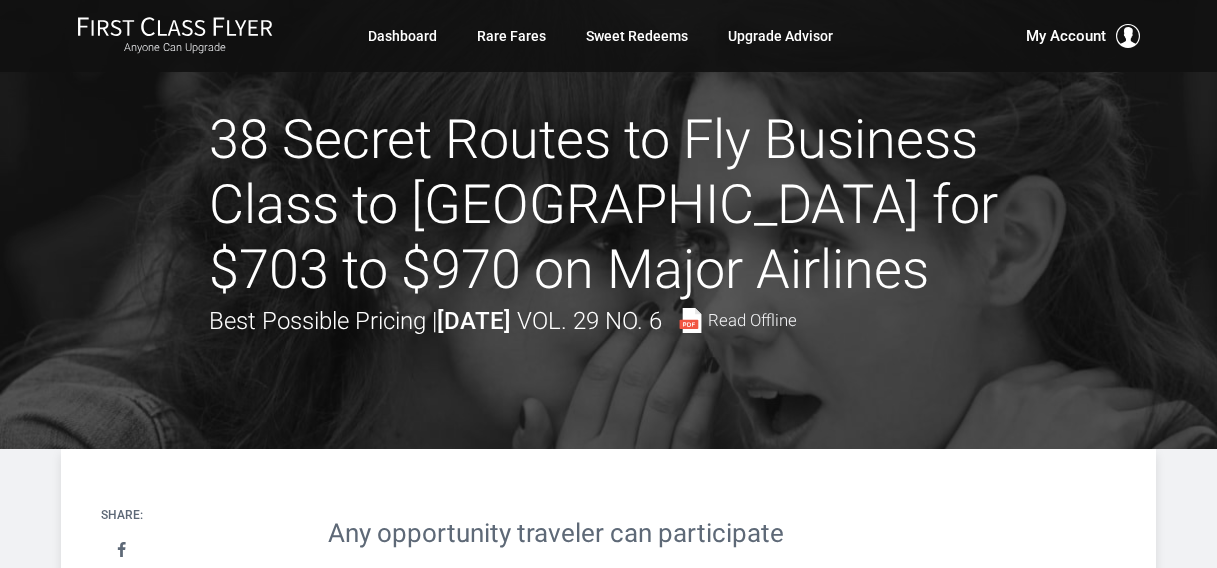 scroll, scrollTop: 0, scrollLeft: 0, axis: both 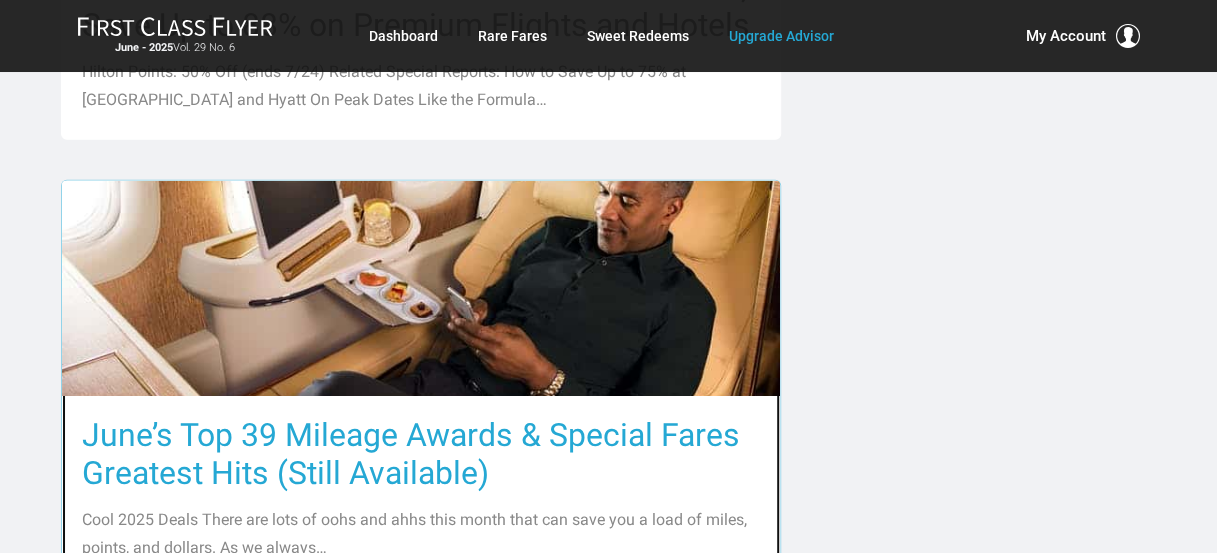 click on "June’s Top 39 Mileage Awards & Special Fares Greatest Hits (Still Available)" at bounding box center [421, 454] 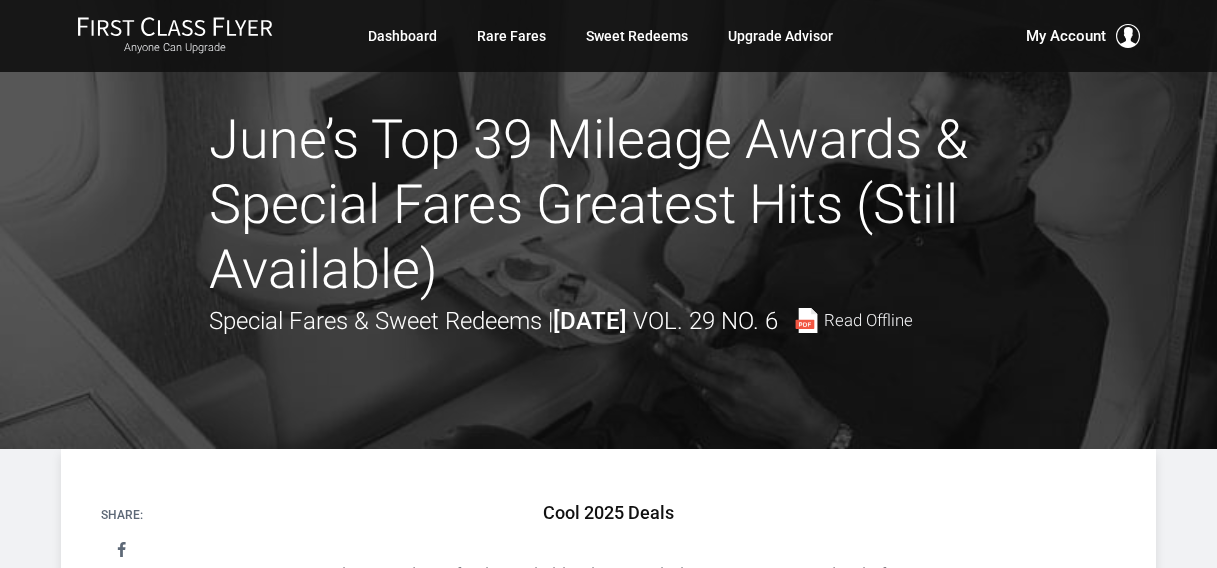 scroll, scrollTop: 0, scrollLeft: 0, axis: both 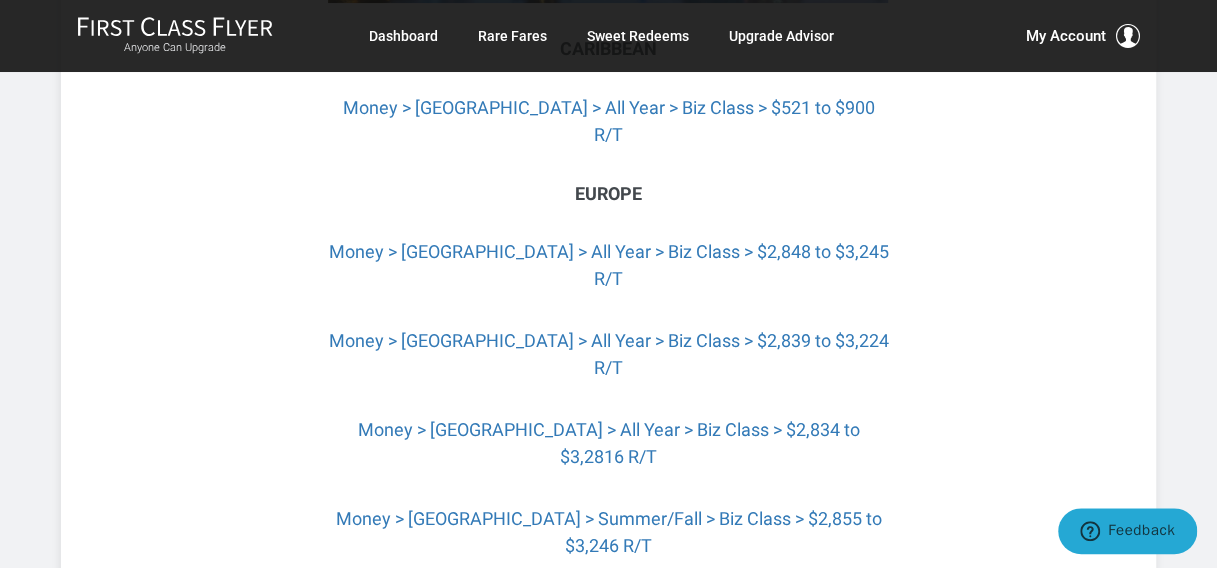 click on "Money > [GEOGRAPHIC_DATA] > All Year > Biz Class > $2,842 to $3,233 R/T" at bounding box center [608, 710] 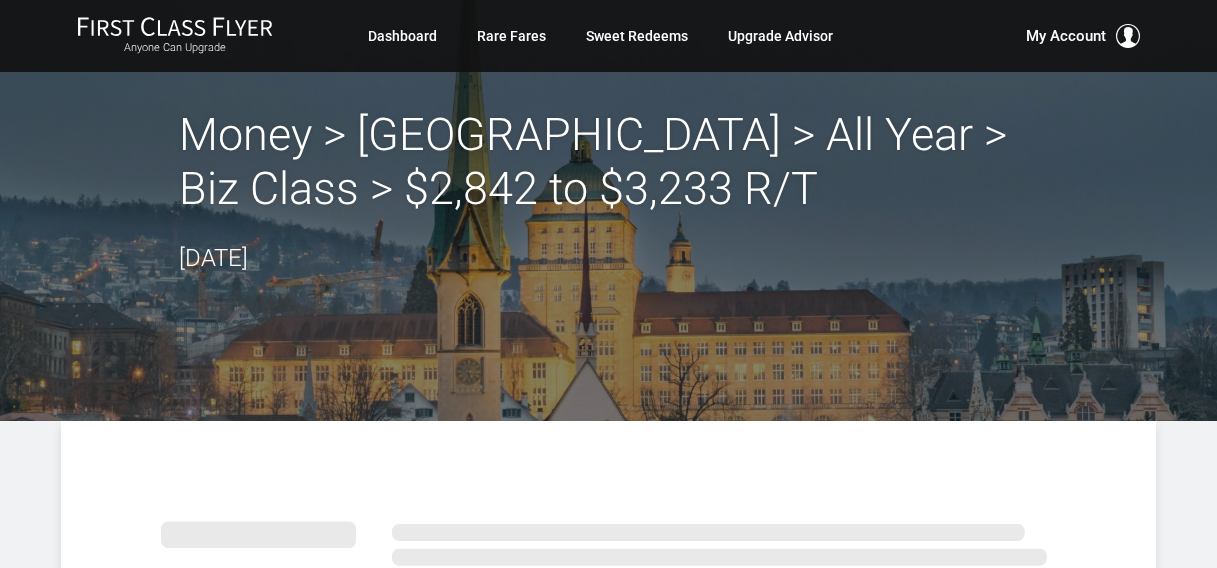 scroll, scrollTop: 0, scrollLeft: 0, axis: both 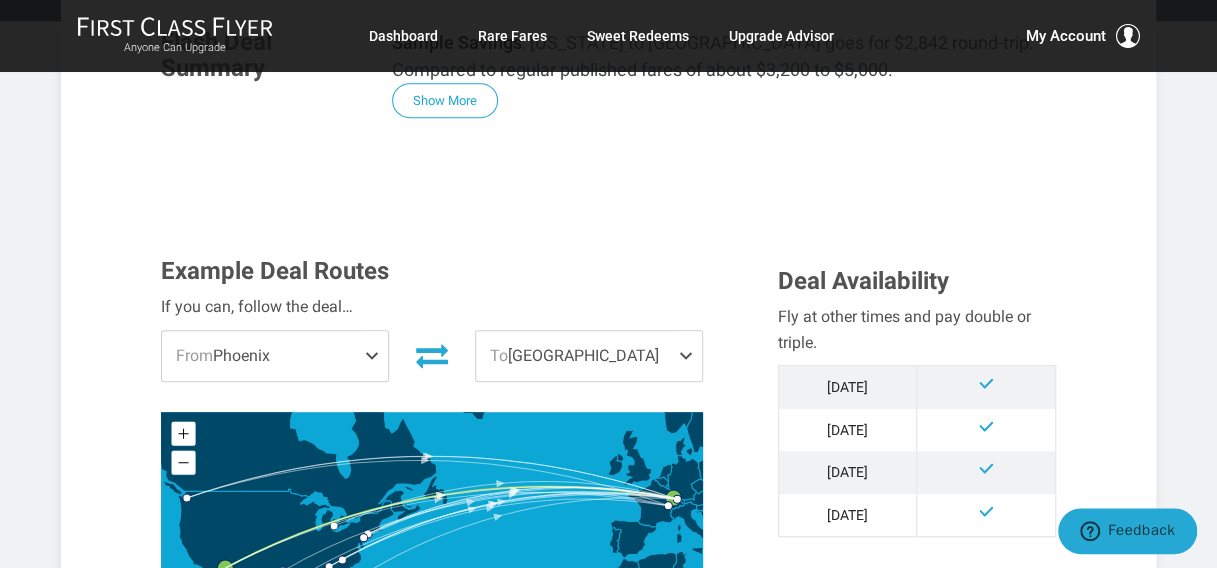 click on "From  [GEOGRAPHIC_DATA]" at bounding box center (275, 356) 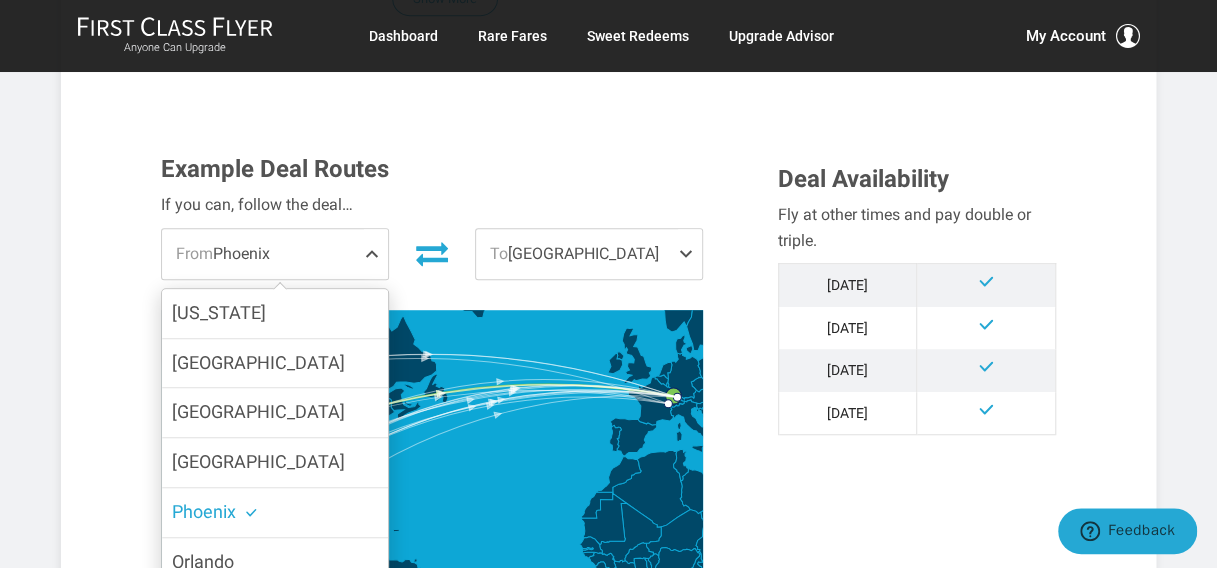scroll, scrollTop: 600, scrollLeft: 0, axis: vertical 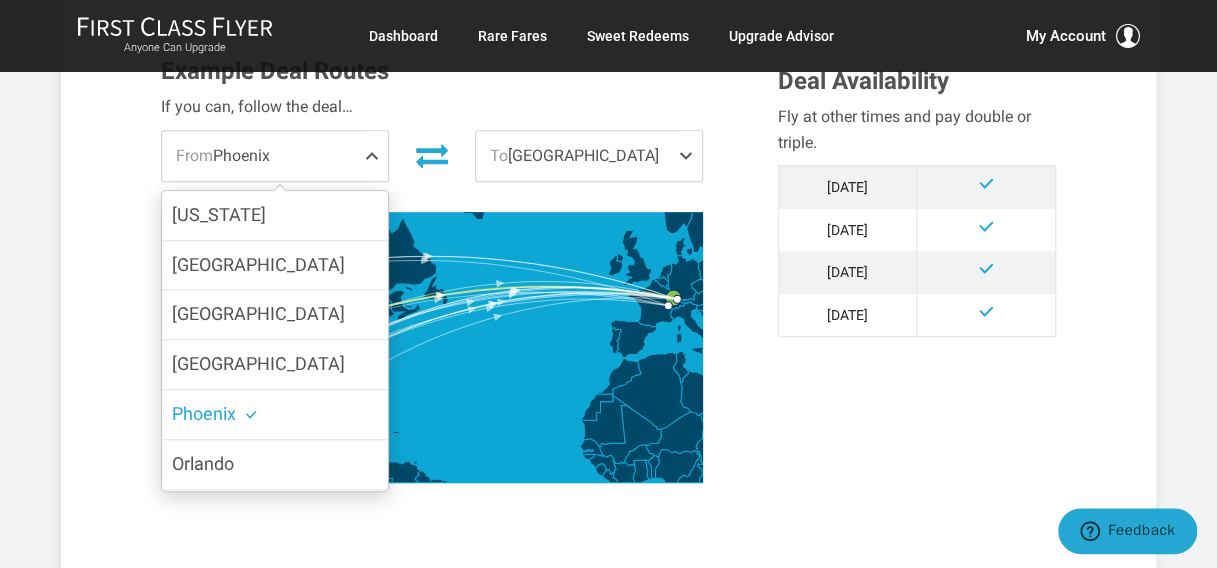 click on "Example Deal Routes   If you can, follow the deal…       From  [GEOGRAPHIC_DATA]             [US_STATE]       [GEOGRAPHIC_DATA]       [GEOGRAPHIC_DATA]       [GEOGRAPHIC_DATA]       [GEOGRAPHIC_DATA]       [GEOGRAPHIC_DATA]       [GEOGRAPHIC_DATA]       [GEOGRAPHIC_DATA]       [GEOGRAPHIC_DATA]       [GEOGRAPHIC_DATA]                   To  [GEOGRAPHIC_DATA]             [GEOGRAPHIC_DATA]       [GEOGRAPHIC_DATA]       [GEOGRAPHIC_DATA]                 JavaScript chart by amCharts 3.20.9   Deal Availability   Fly at other times and pay double or triple.       [DATE]   Jan '[DATE]   Mar '26" at bounding box center (608, 285) 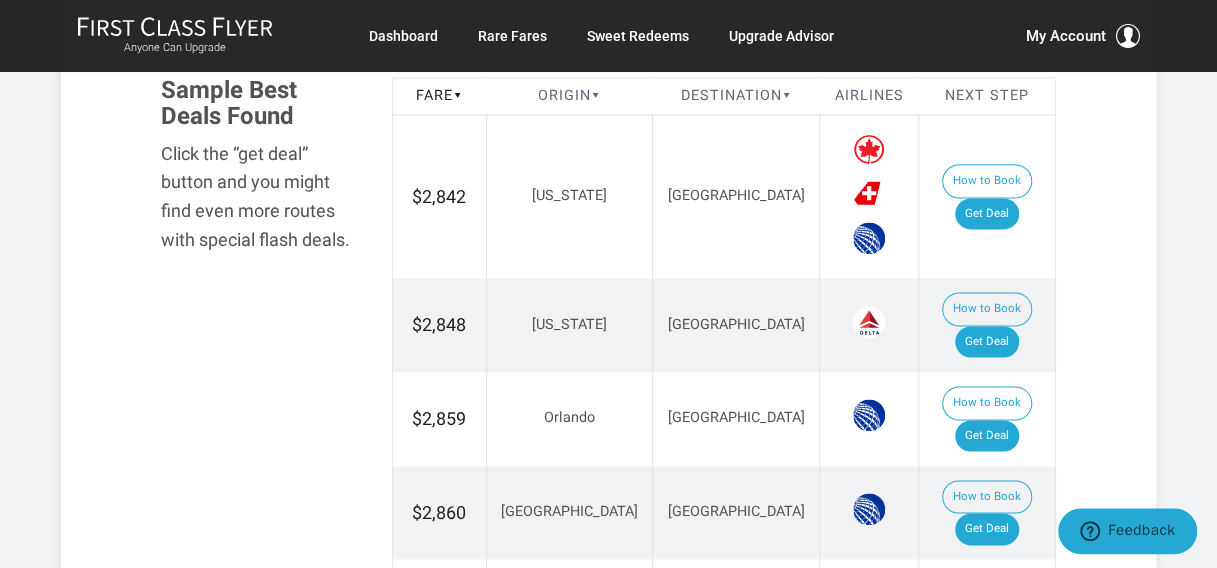 scroll, scrollTop: 1200, scrollLeft: 0, axis: vertical 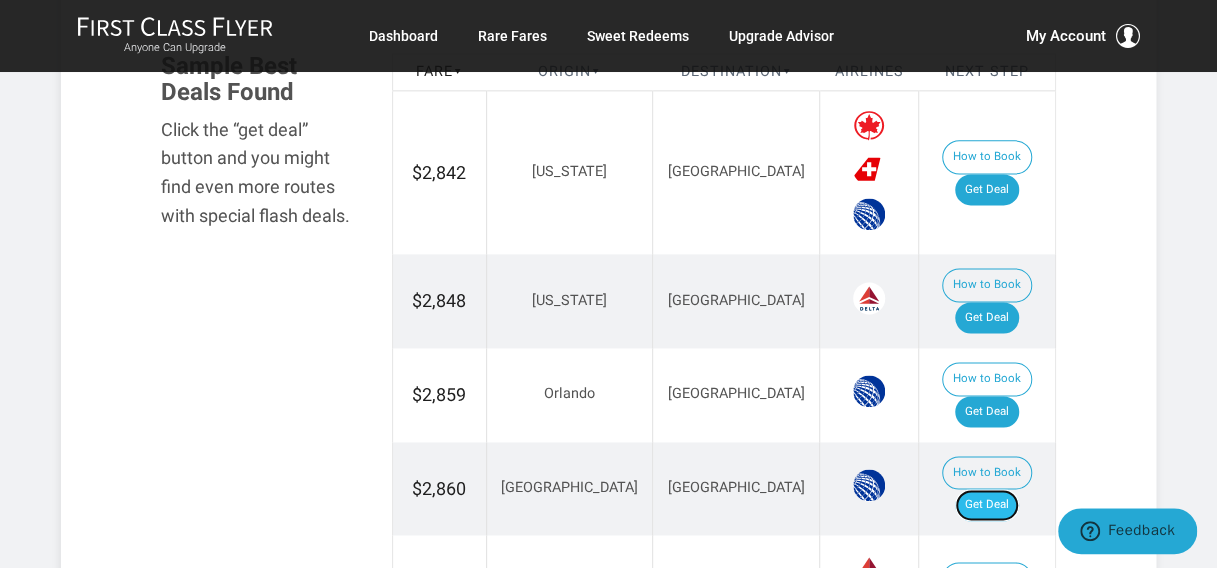 click on "Get Deal" at bounding box center [987, 505] 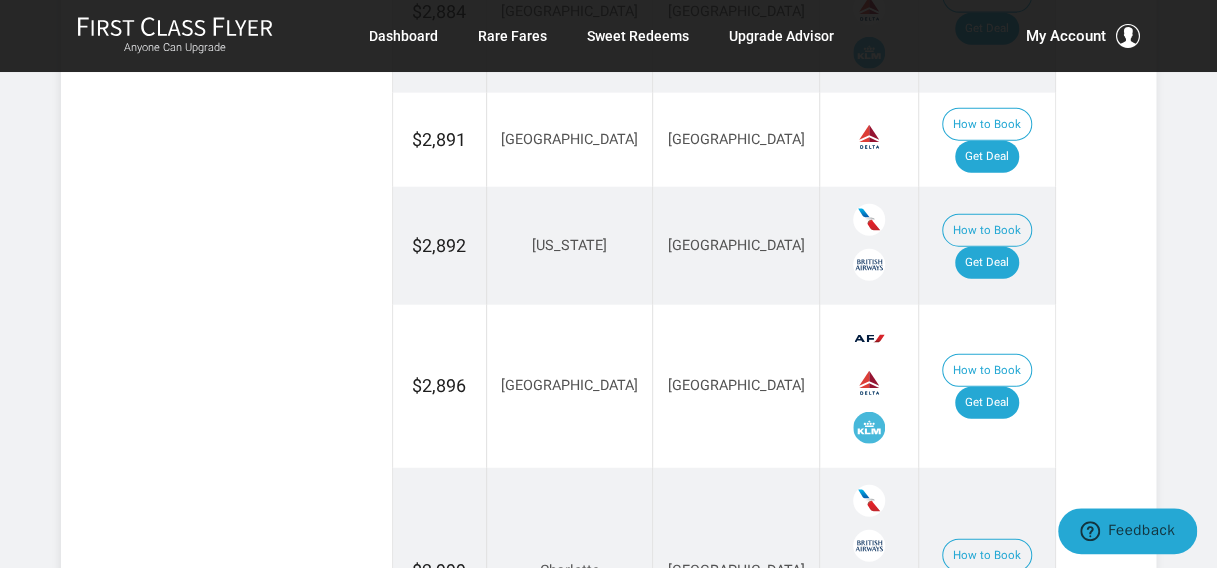 scroll, scrollTop: 2300, scrollLeft: 0, axis: vertical 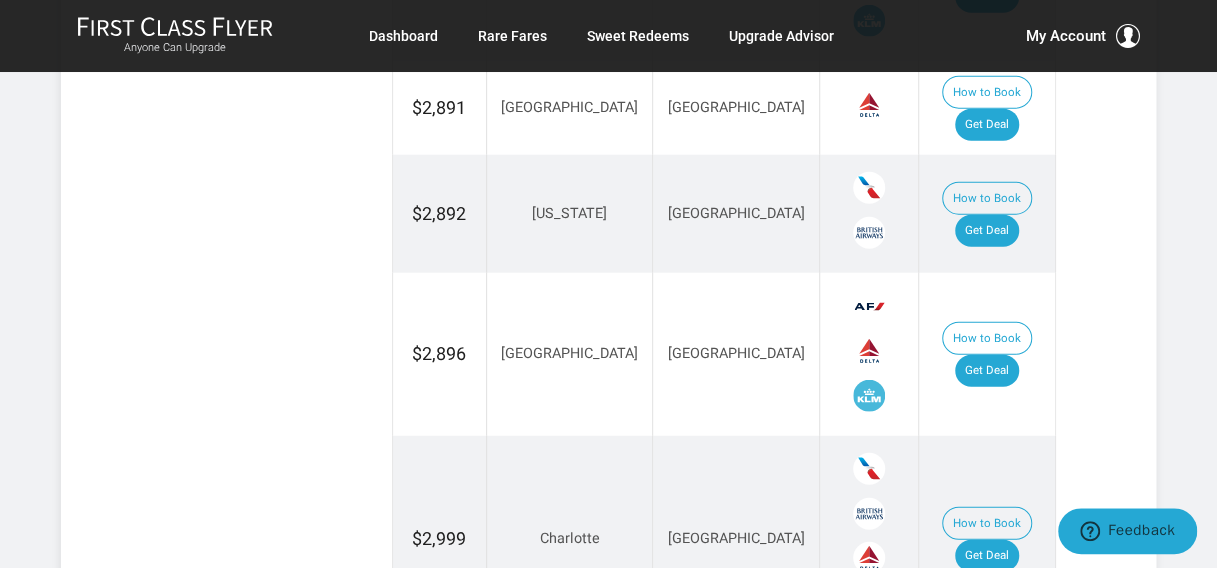click on "Get Deal" at bounding box center [987, 954] 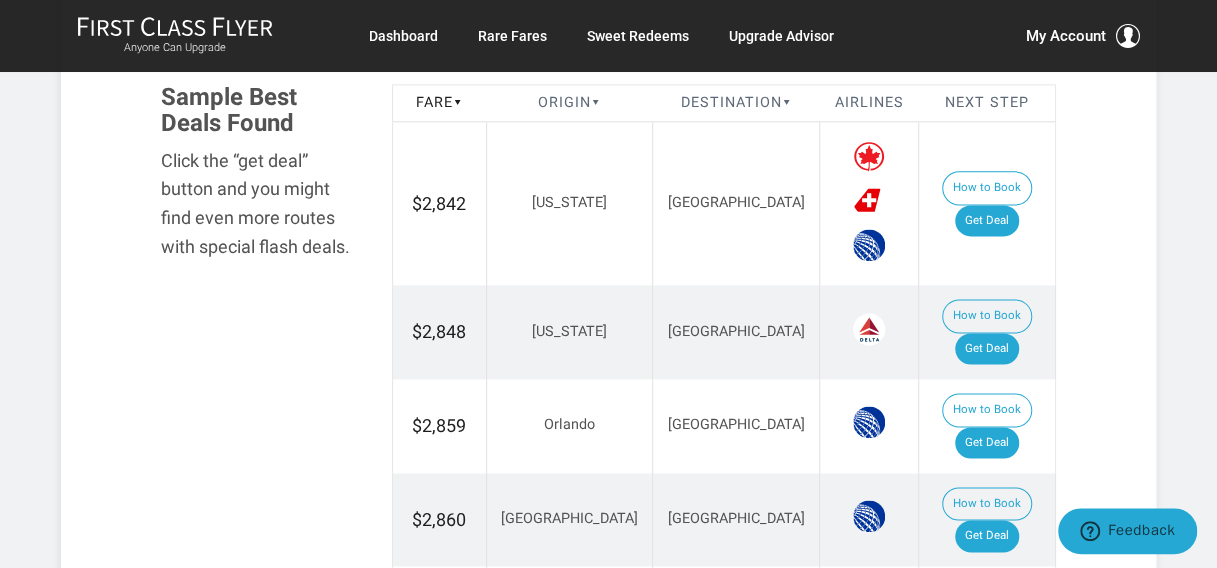 scroll, scrollTop: 1200, scrollLeft: 0, axis: vertical 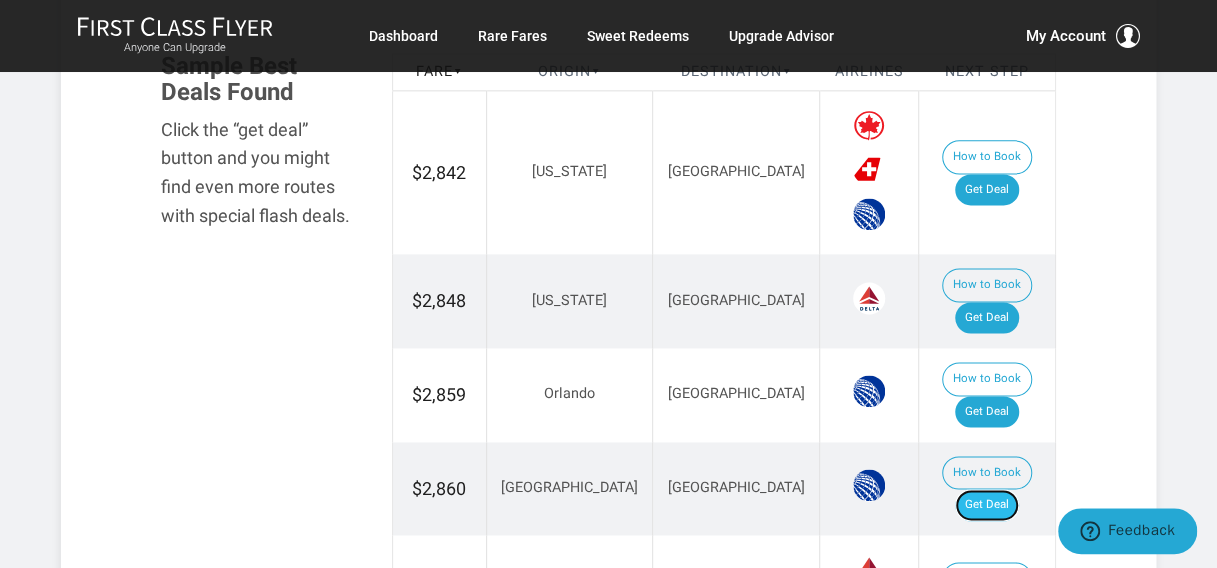 click on "Get Deal" at bounding box center [987, 505] 